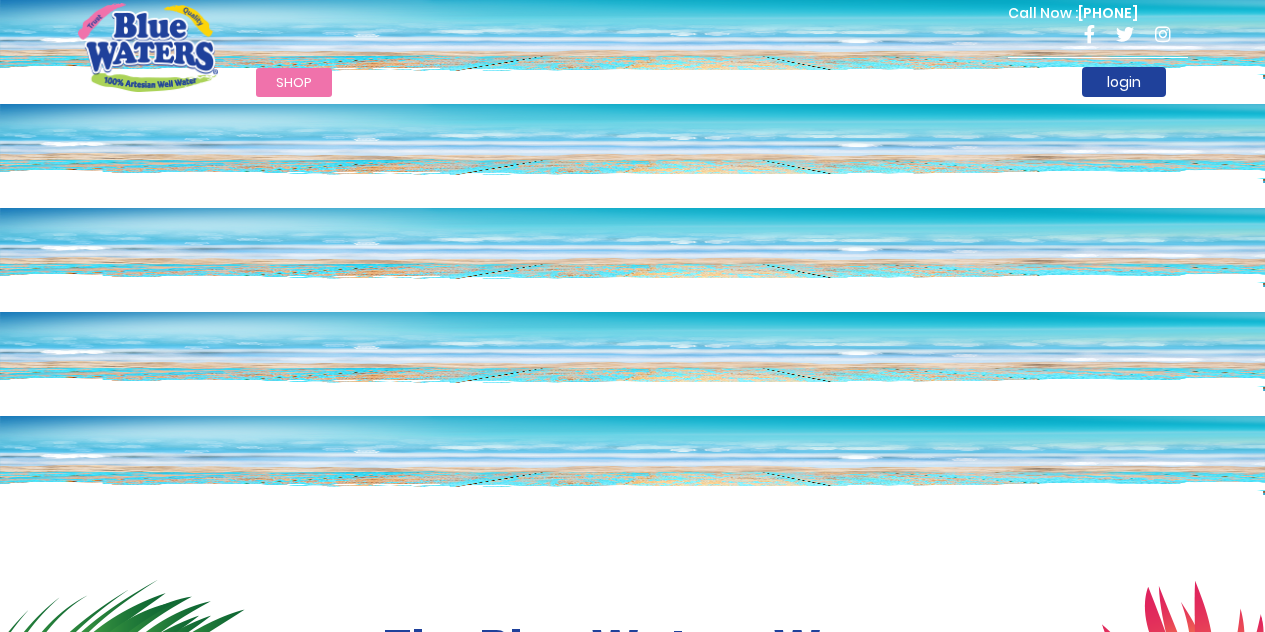 scroll, scrollTop: 0, scrollLeft: 0, axis: both 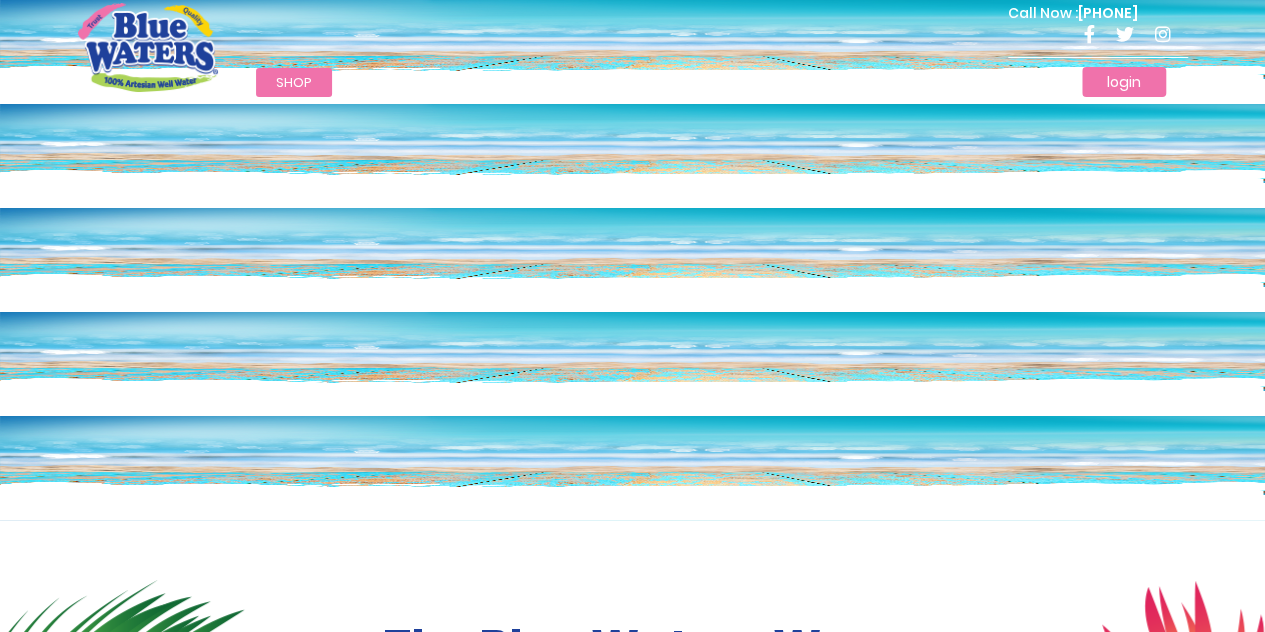 click on "login" at bounding box center (1124, 82) 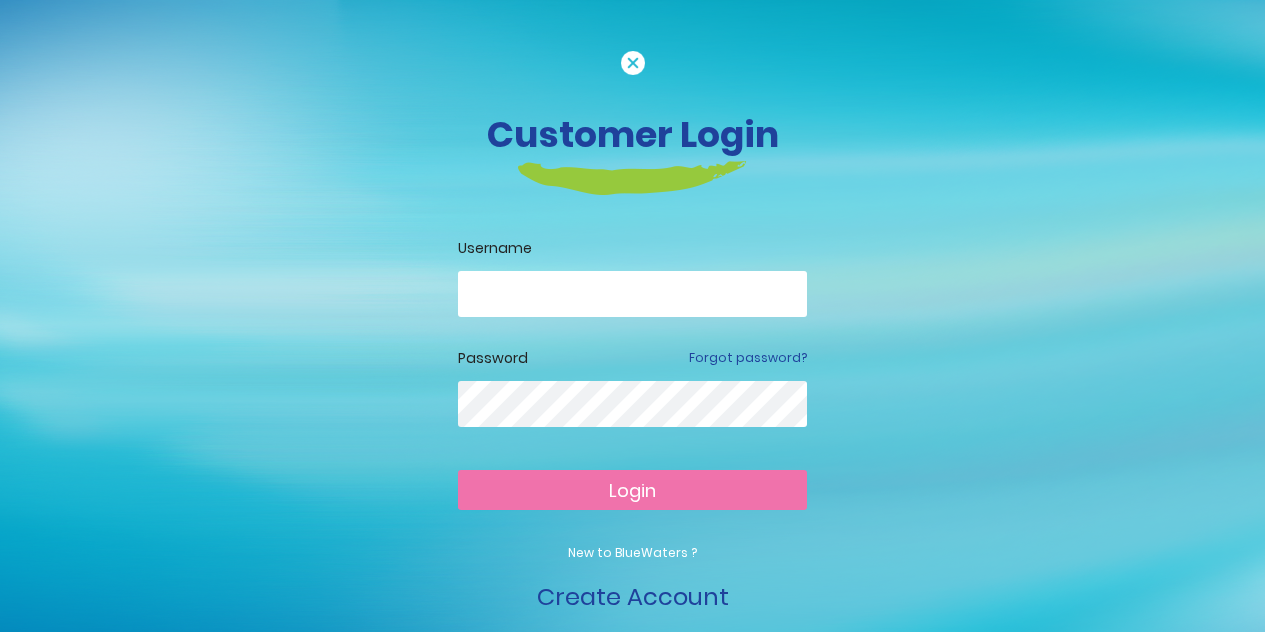 scroll, scrollTop: 0, scrollLeft: 0, axis: both 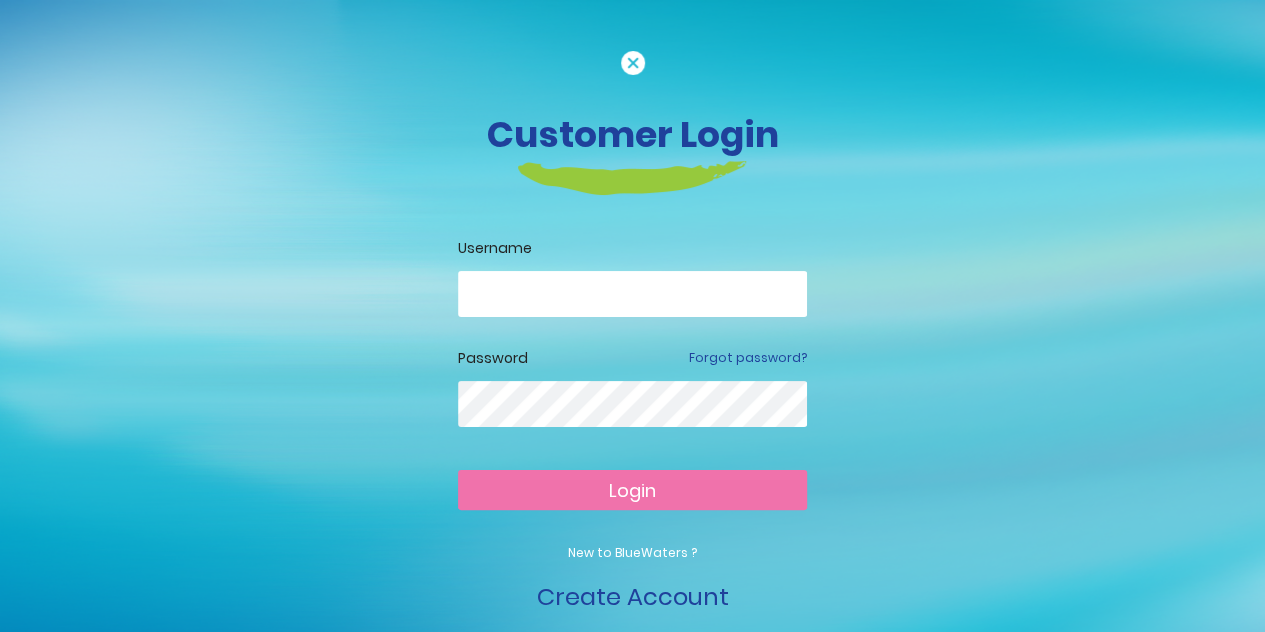 click at bounding box center (632, 294) 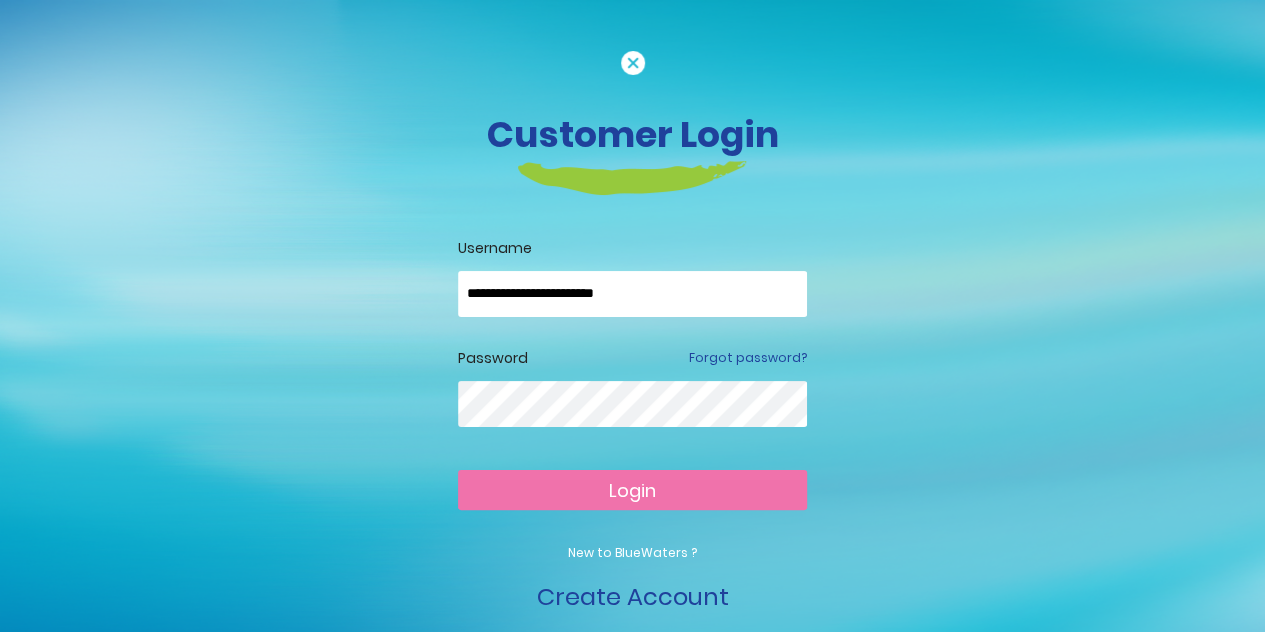 click on "Login" at bounding box center (632, 490) 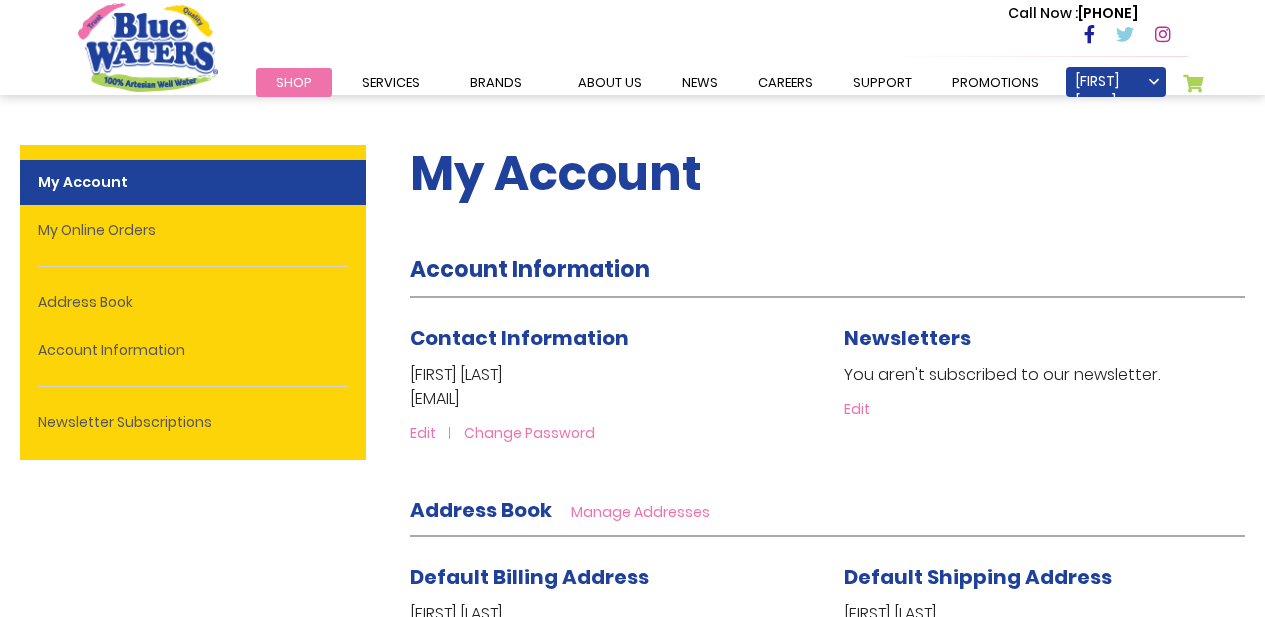 scroll, scrollTop: 0, scrollLeft: 0, axis: both 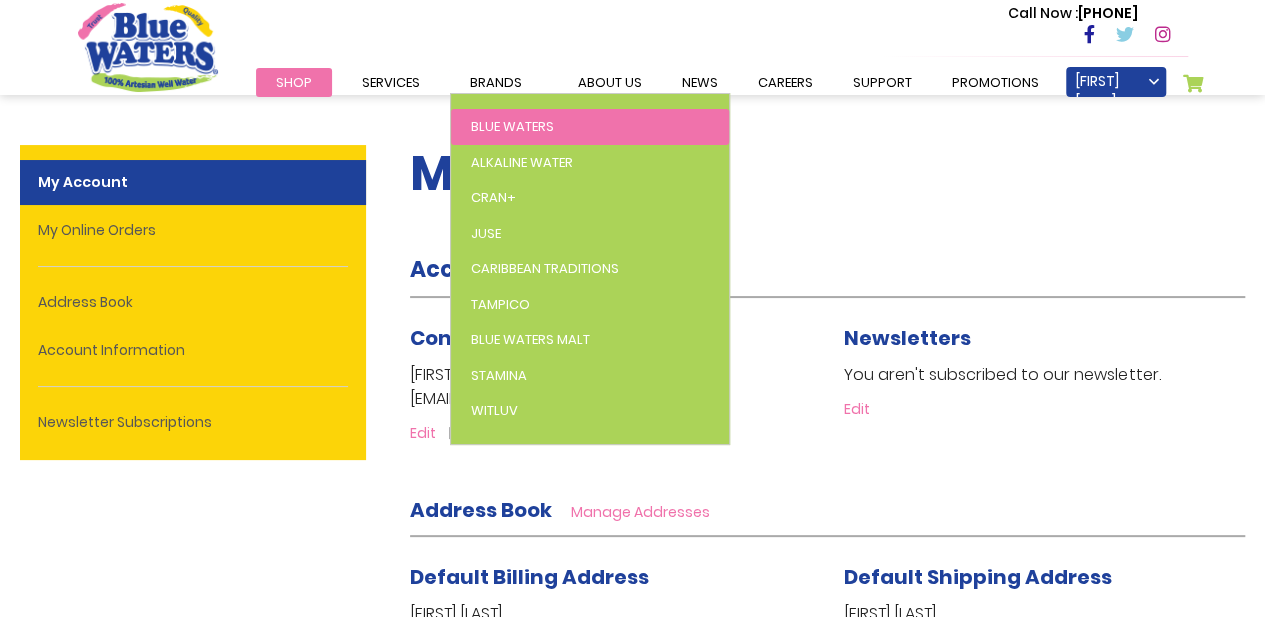 drag, startPoint x: 499, startPoint y: 74, endPoint x: 516, endPoint y: 143, distance: 71.063354 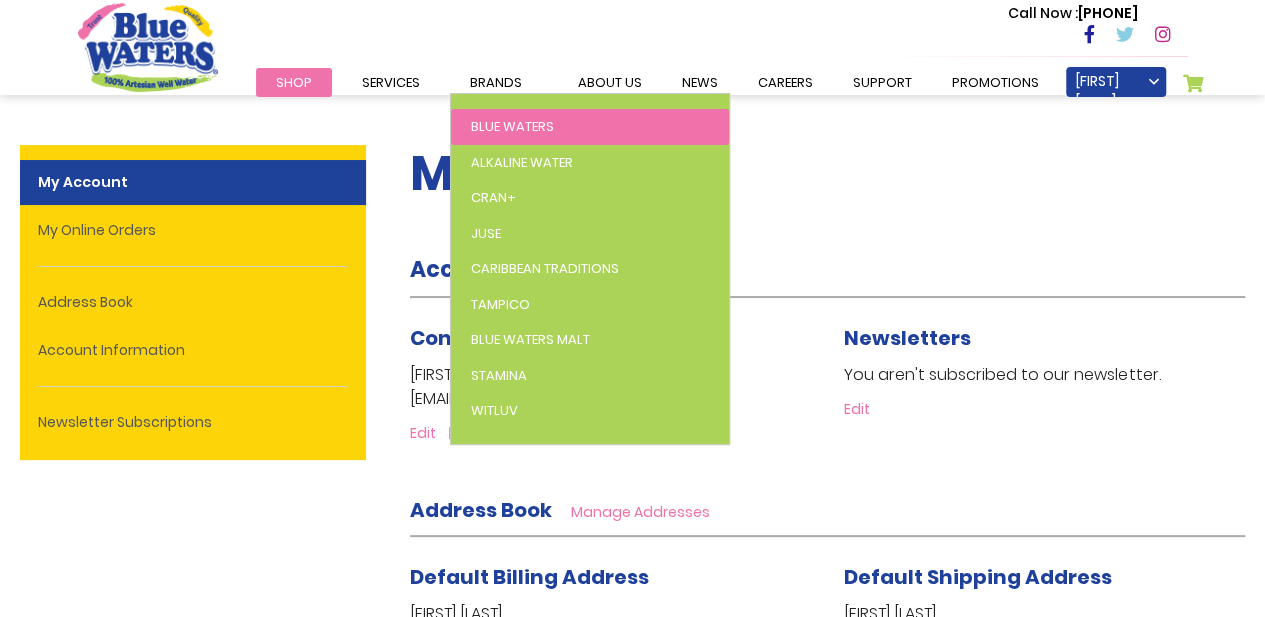 click on "Blue Waters" at bounding box center [512, 126] 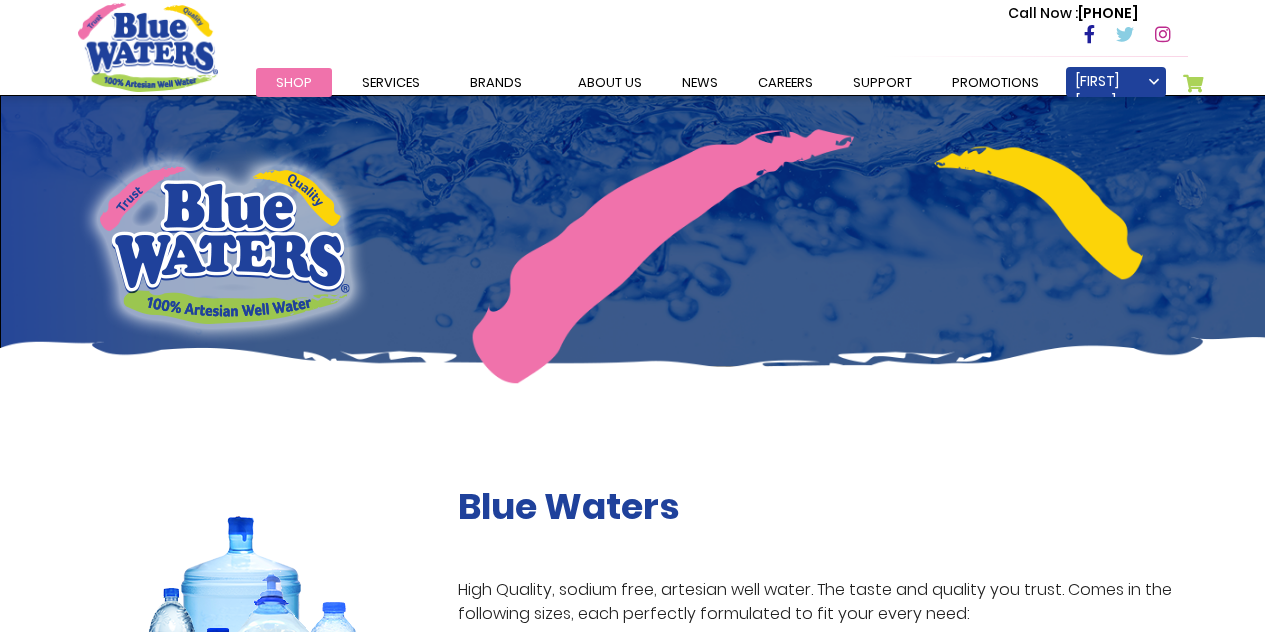scroll, scrollTop: 0, scrollLeft: 0, axis: both 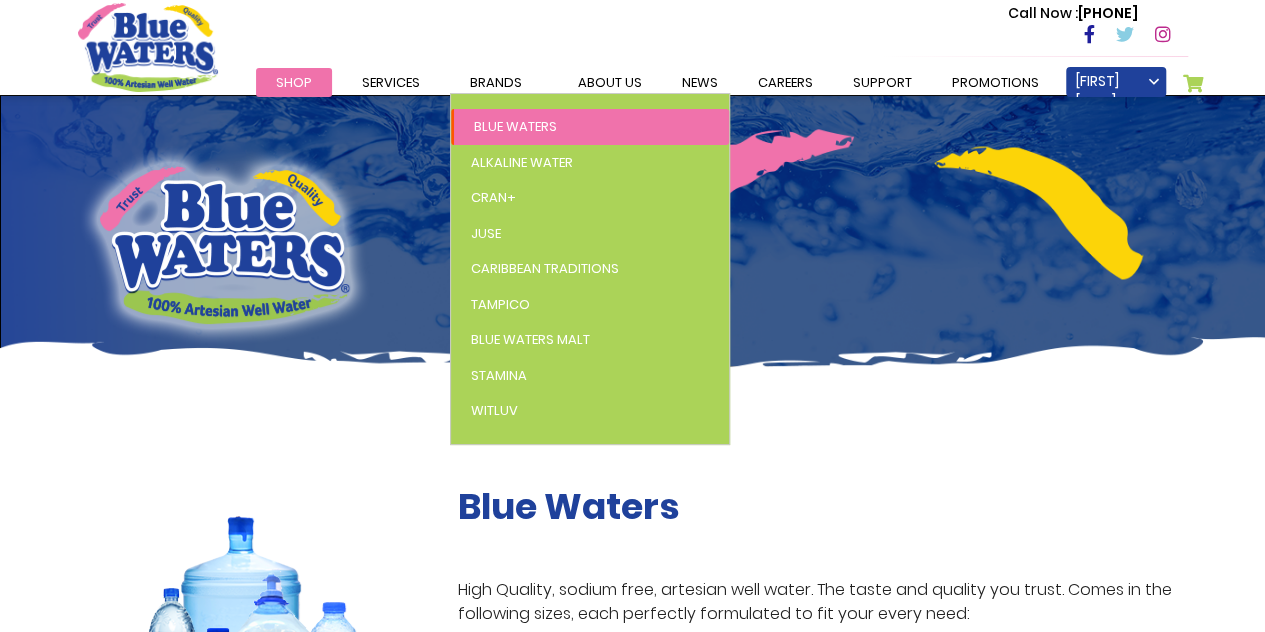 click on "Blue Waters" at bounding box center (515, 126) 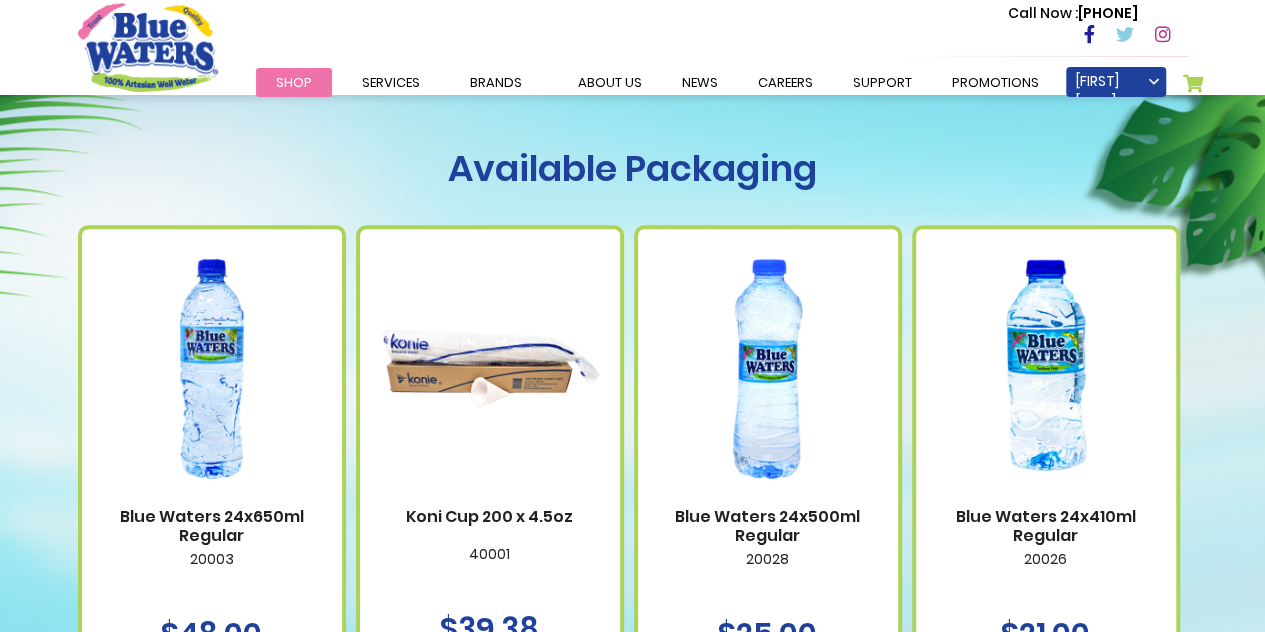 scroll, scrollTop: 1332, scrollLeft: 0, axis: vertical 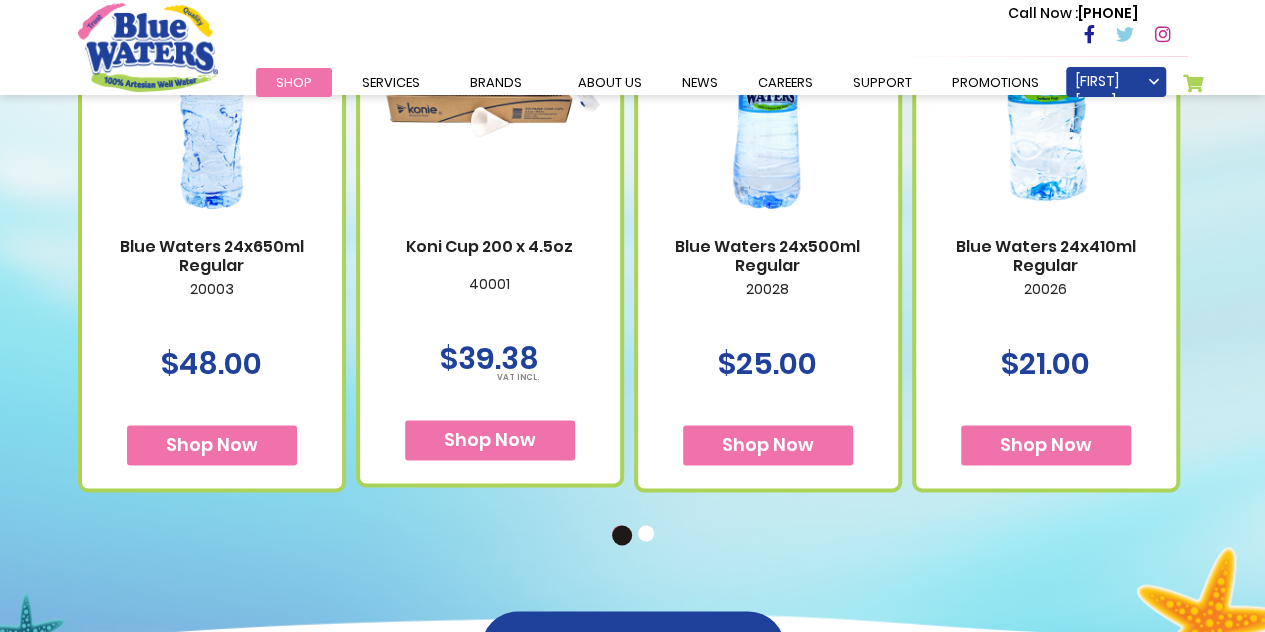click on "2" at bounding box center [648, 535] 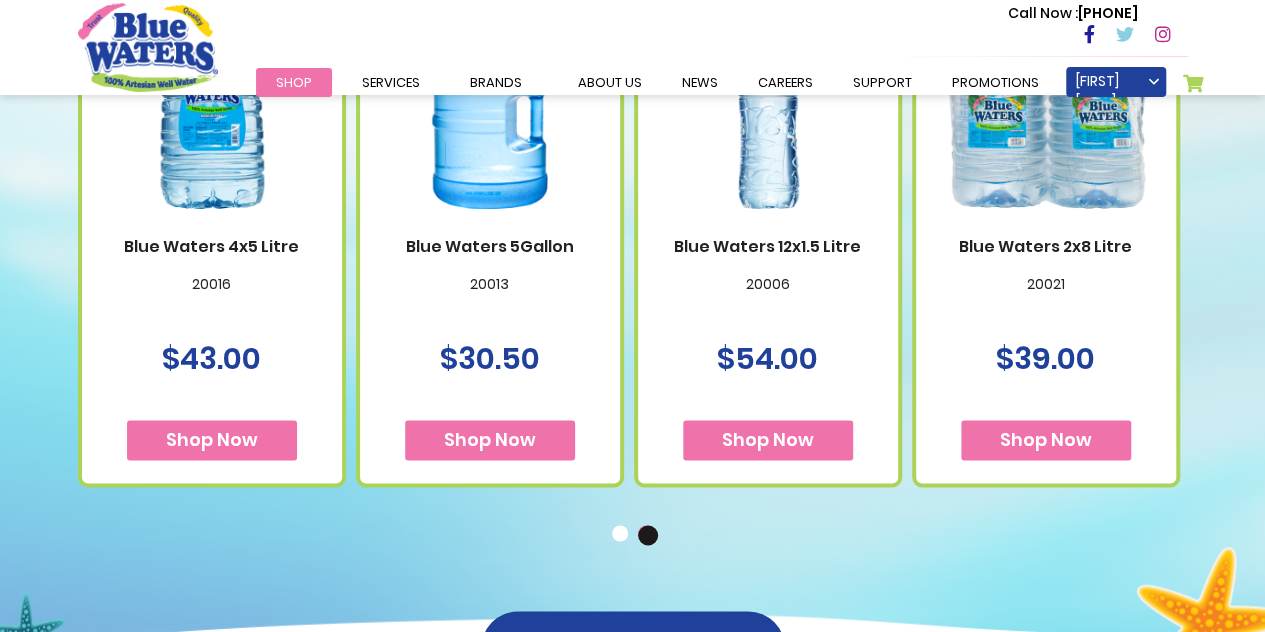 click on "Shop Now" at bounding box center (1046, 439) 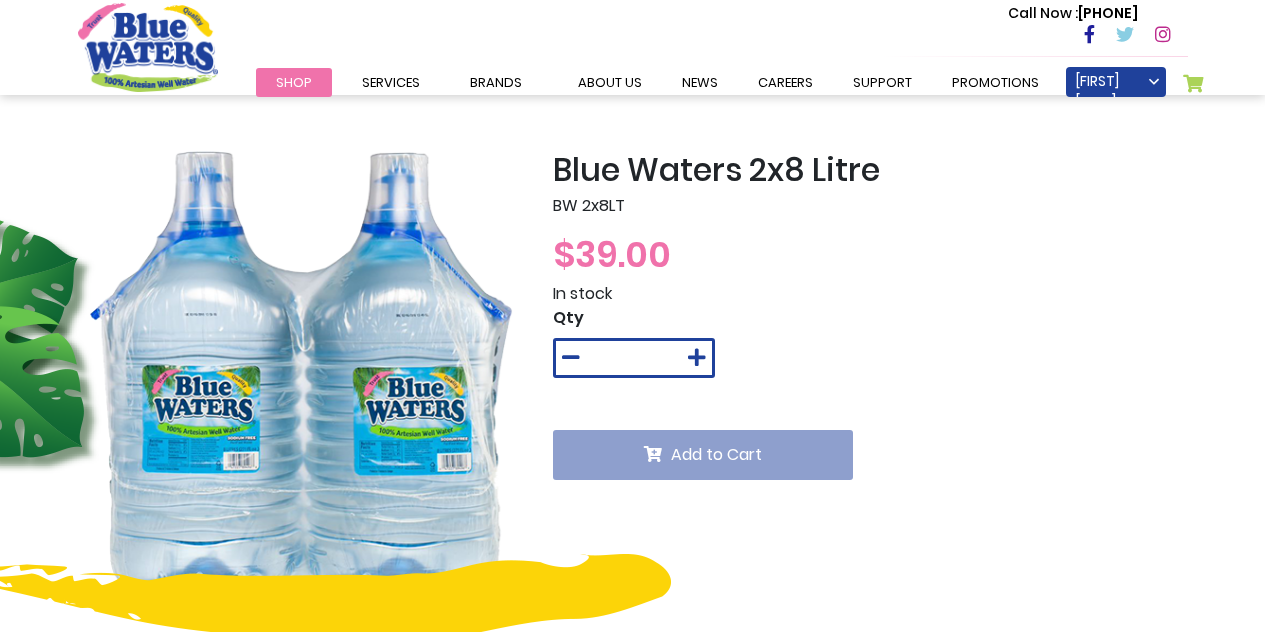 scroll, scrollTop: 0, scrollLeft: 0, axis: both 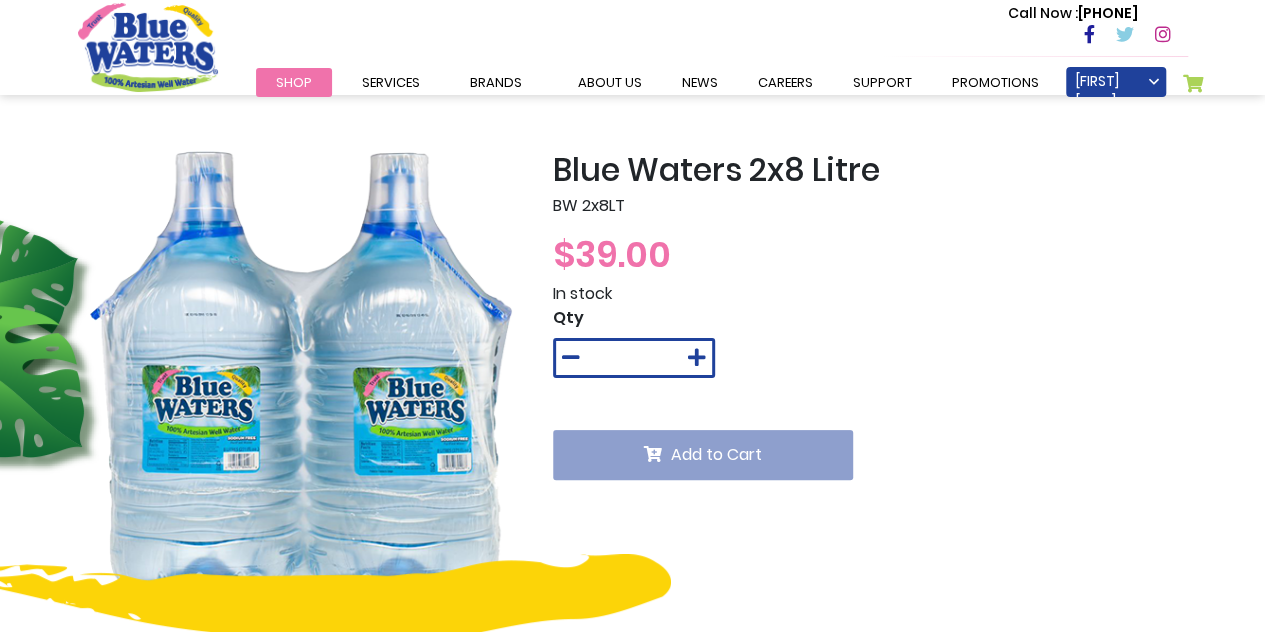 click on "Add to Cart" at bounding box center [703, 439] 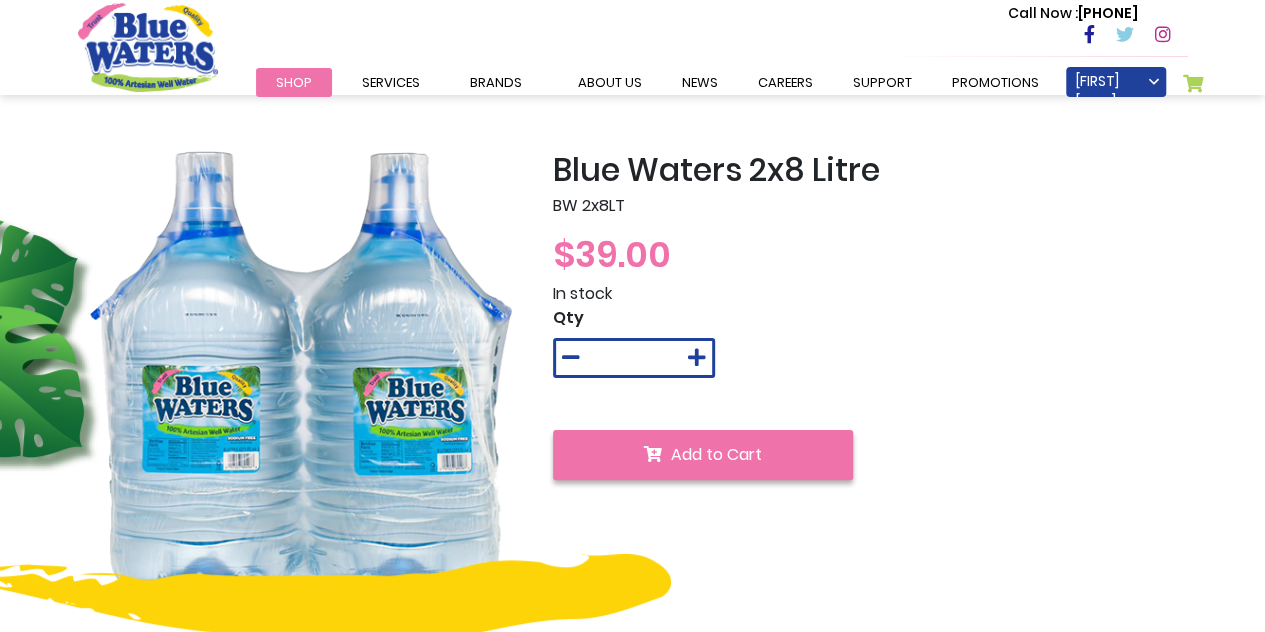 click on "Add to Cart" at bounding box center (716, 454) 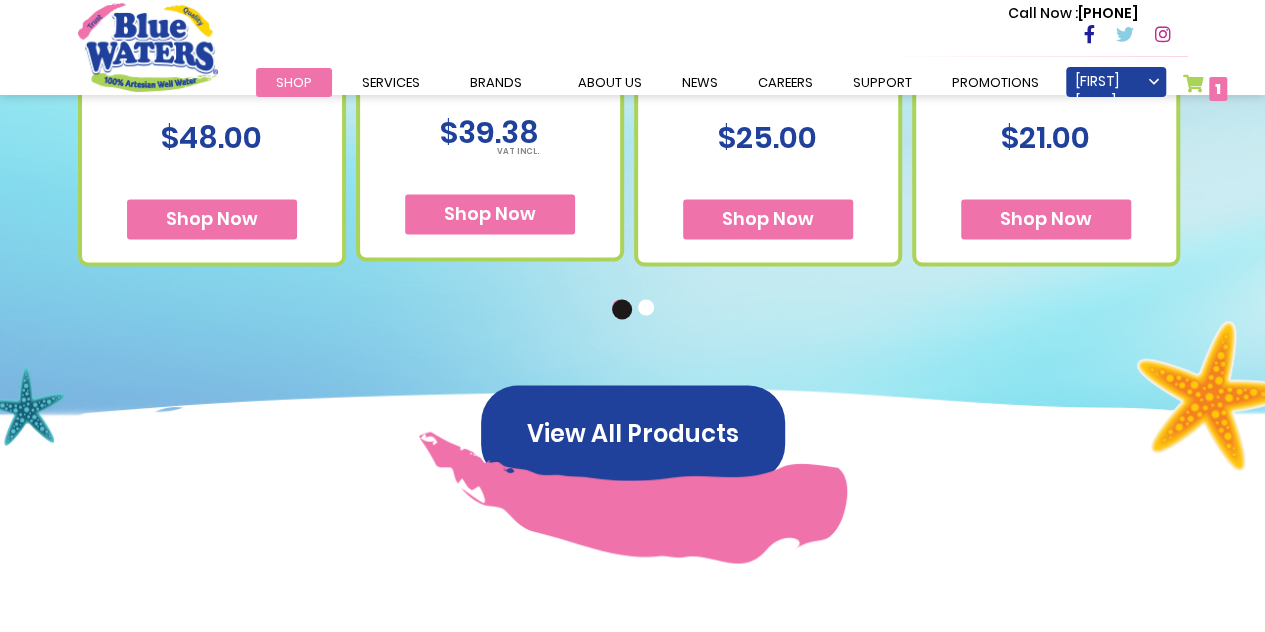 scroll, scrollTop: 1573, scrollLeft: 0, axis: vertical 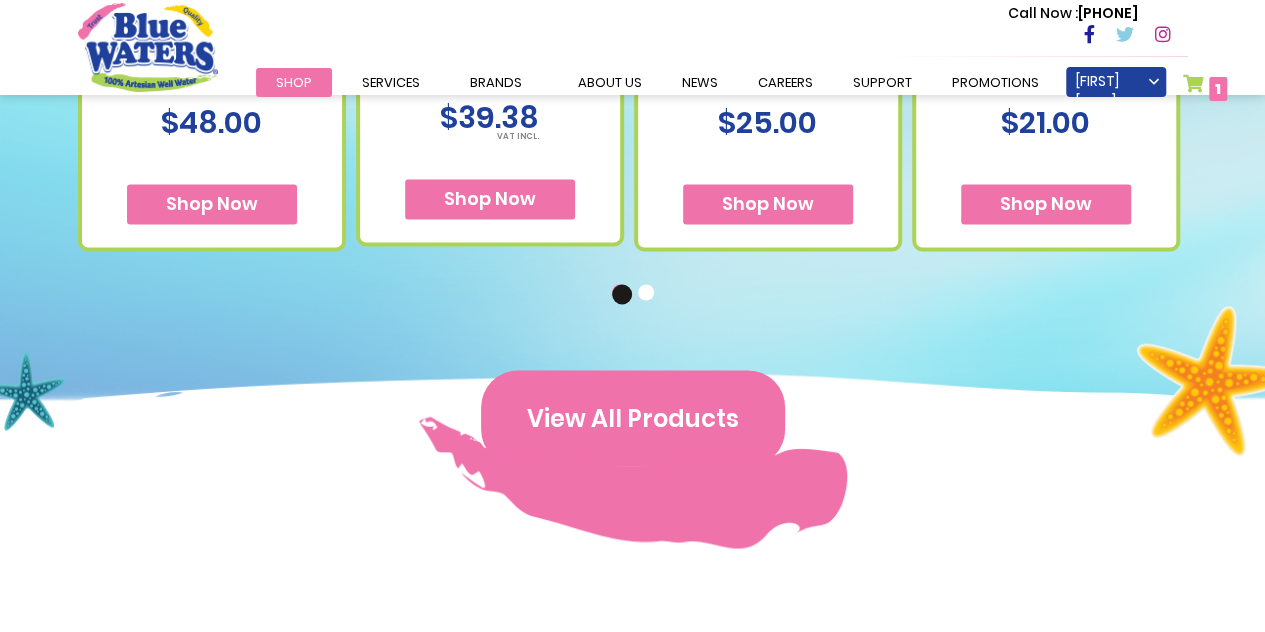 click on "View All Products" at bounding box center (633, 418) 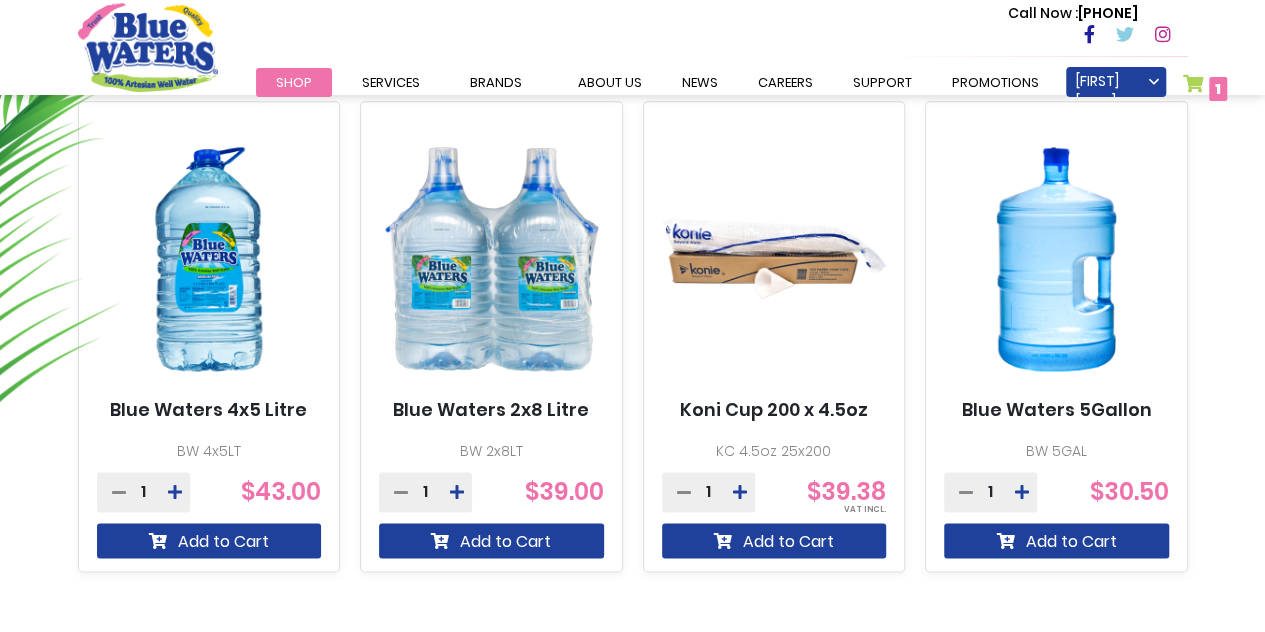 scroll, scrollTop: 1223, scrollLeft: 0, axis: vertical 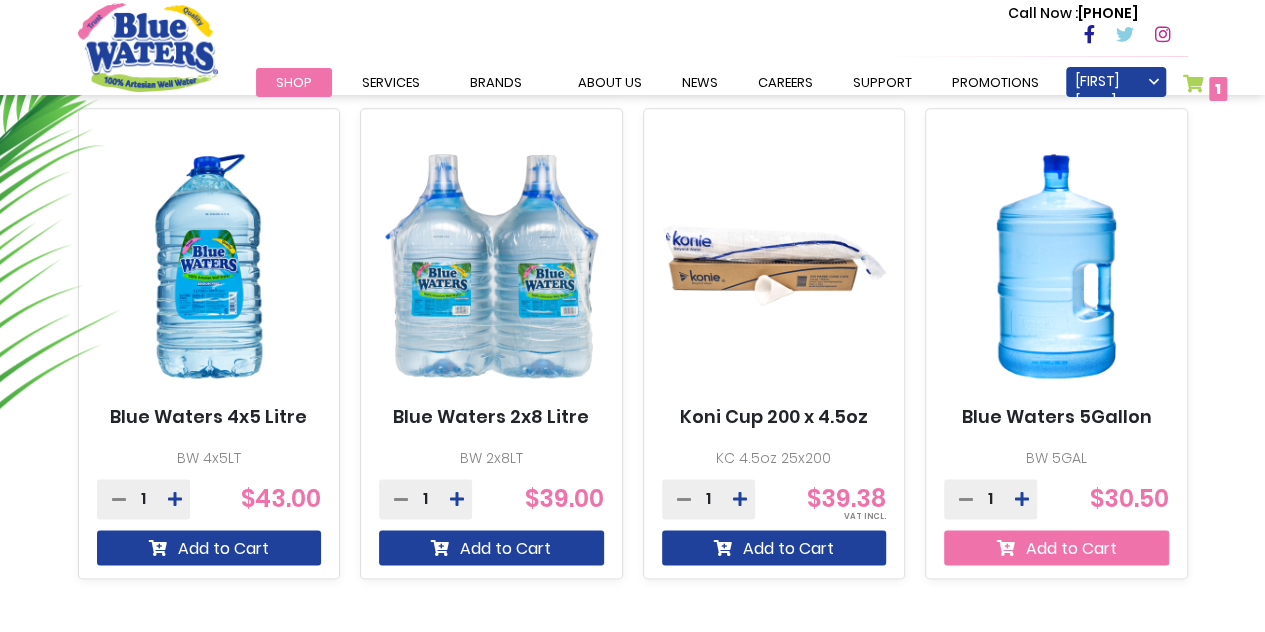 click on "Add to Cart" at bounding box center [1056, 547] 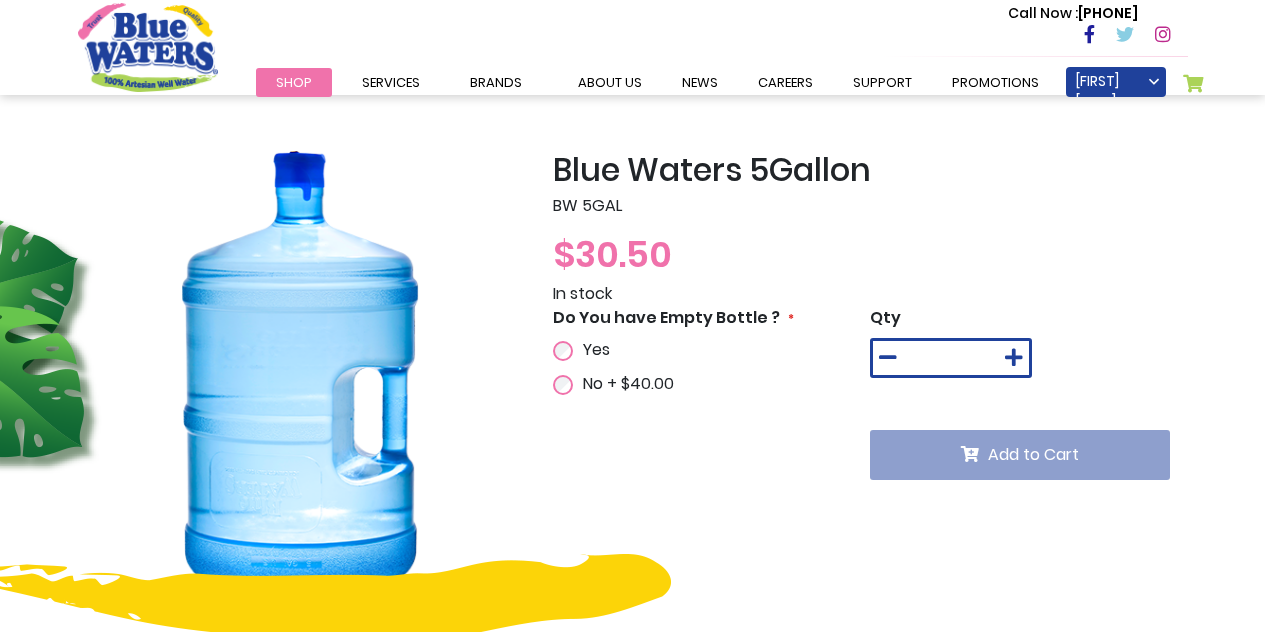 scroll, scrollTop: 0, scrollLeft: 0, axis: both 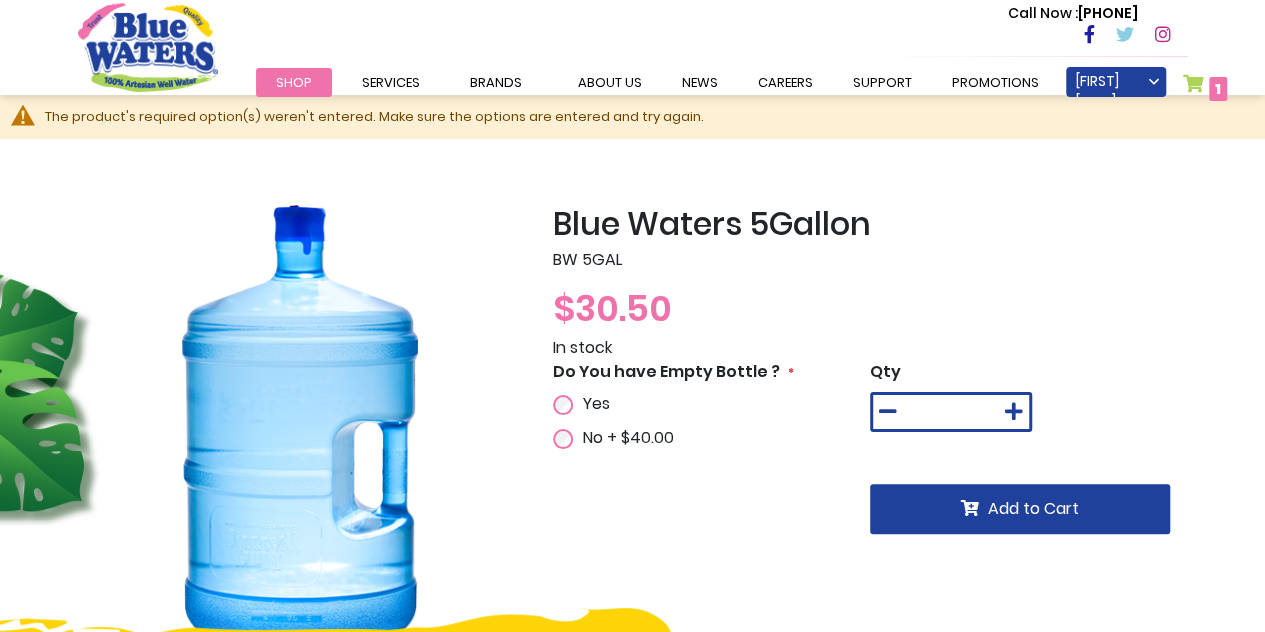 click on "Yes" at bounding box center (634, 404) 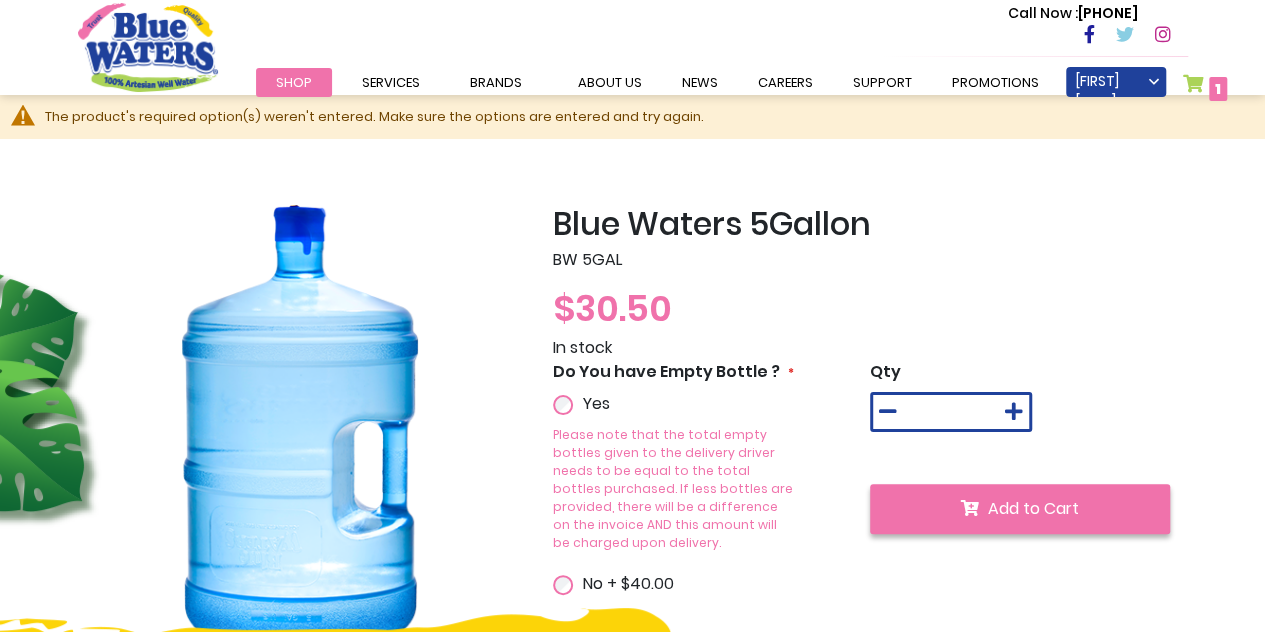 click on "Add to Cart" at bounding box center (1020, 509) 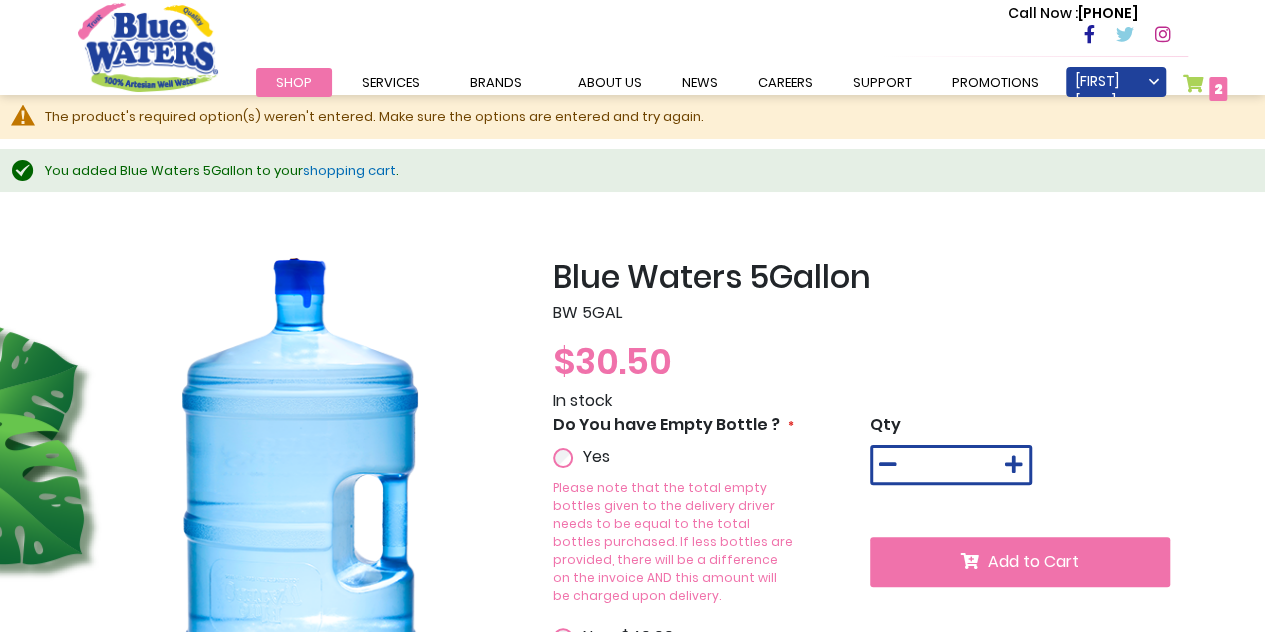 scroll, scrollTop: 10, scrollLeft: 0, axis: vertical 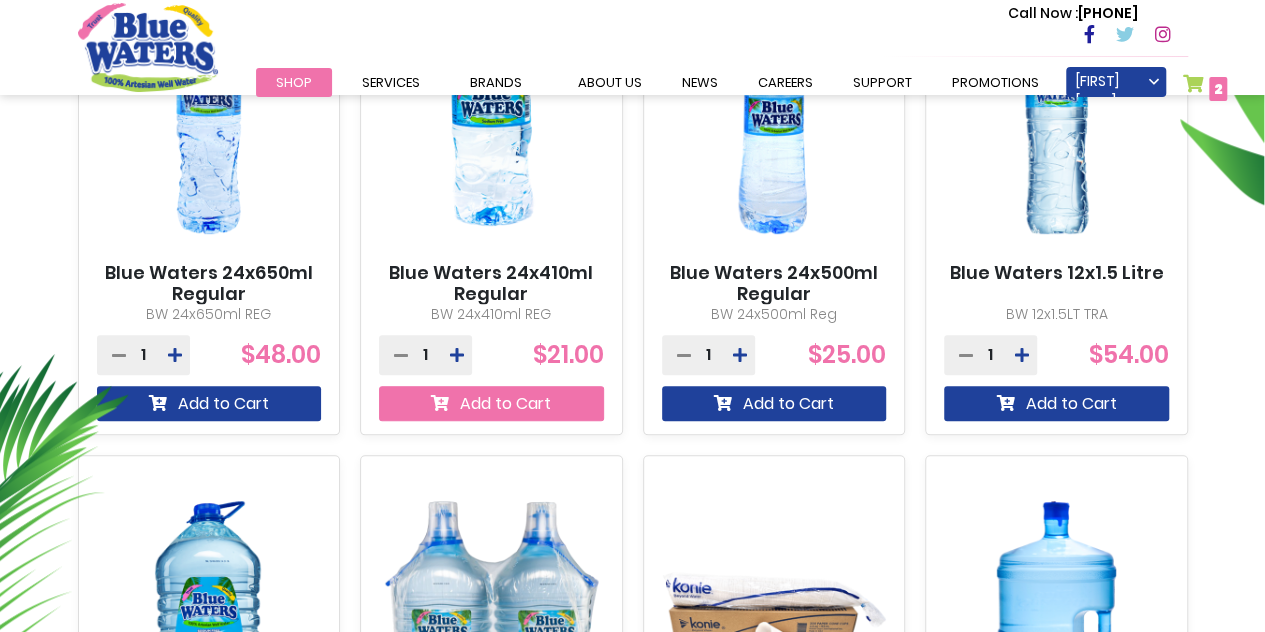 click on "Add to Cart" at bounding box center (491, 403) 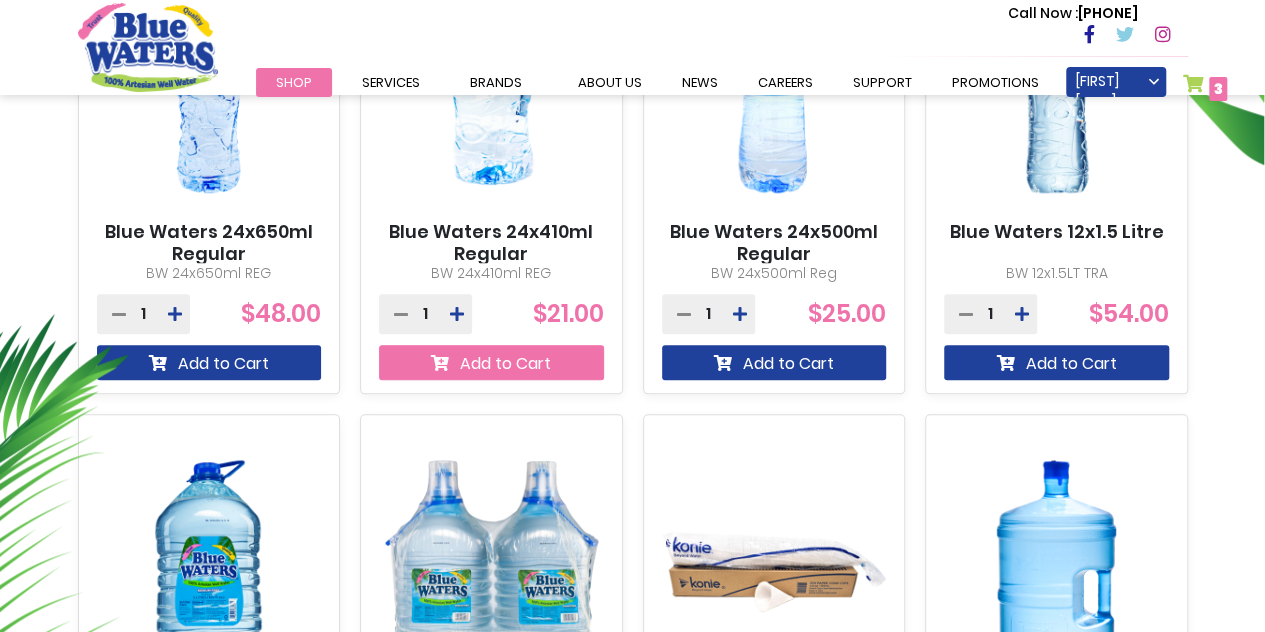 scroll, scrollTop: 960, scrollLeft: 0, axis: vertical 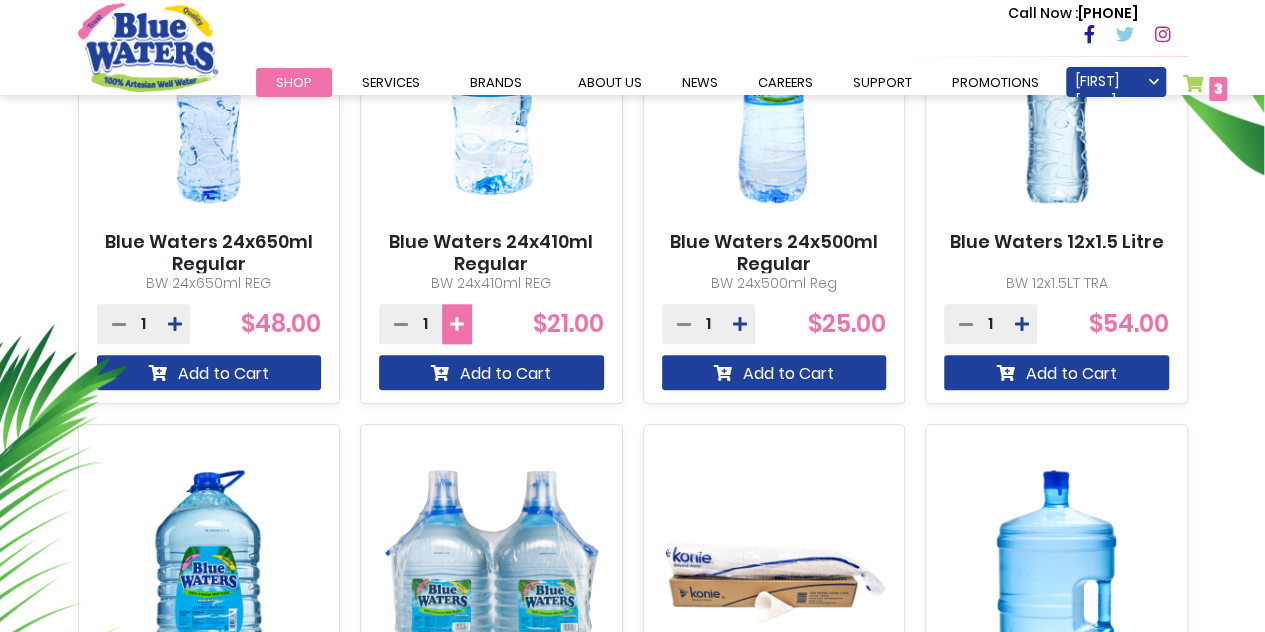 click at bounding box center [457, 324] 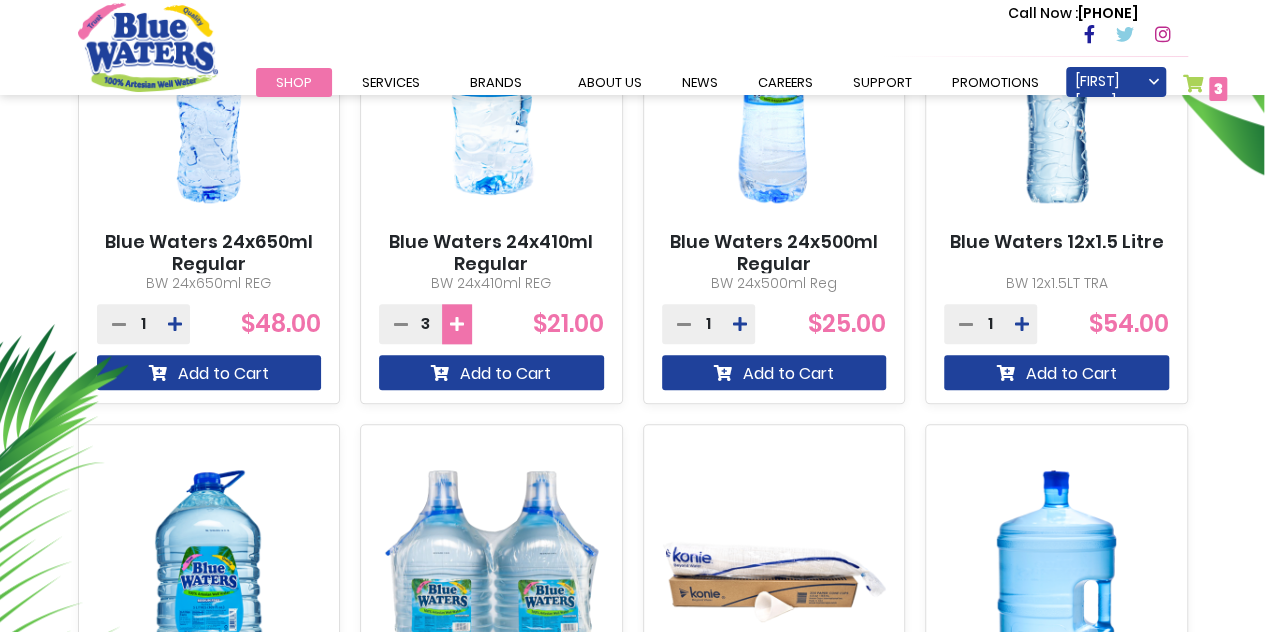 click at bounding box center [457, 324] 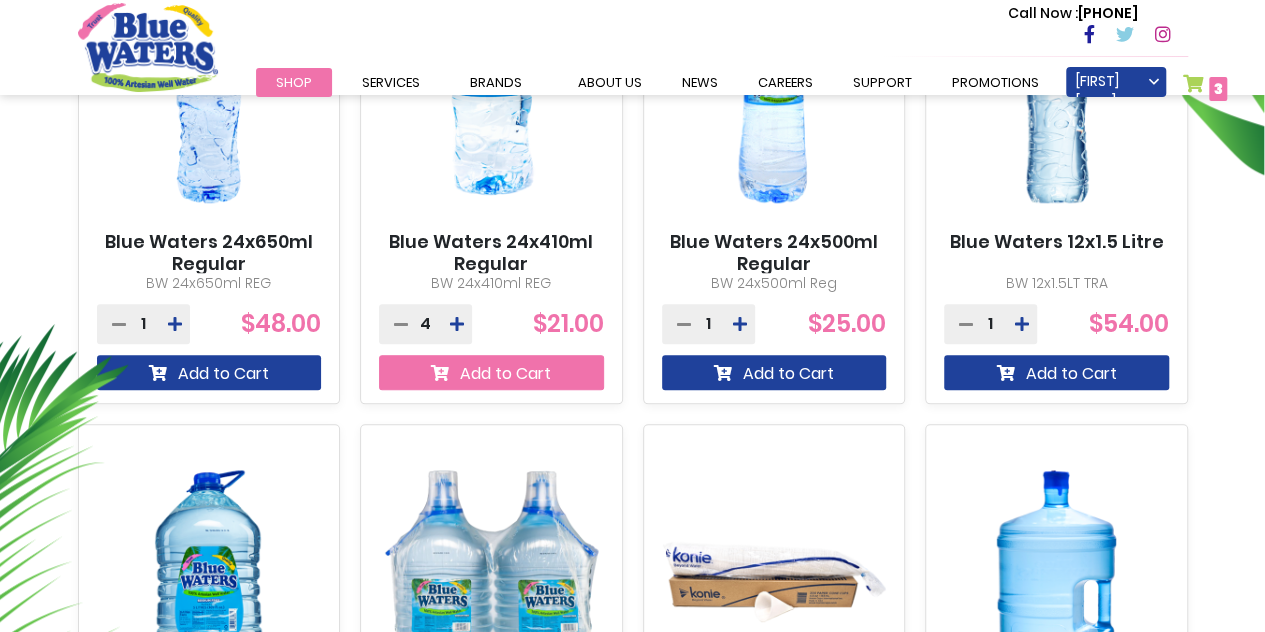 click on "Add to Cart" at bounding box center [491, 372] 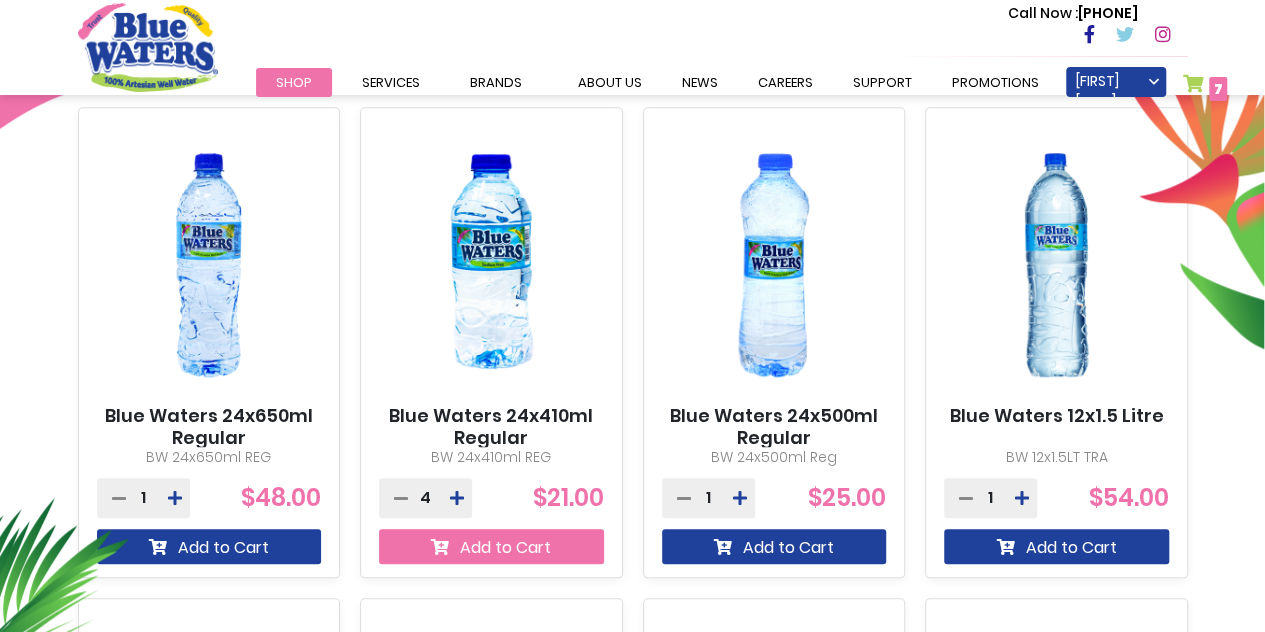 scroll, scrollTop: 780, scrollLeft: 0, axis: vertical 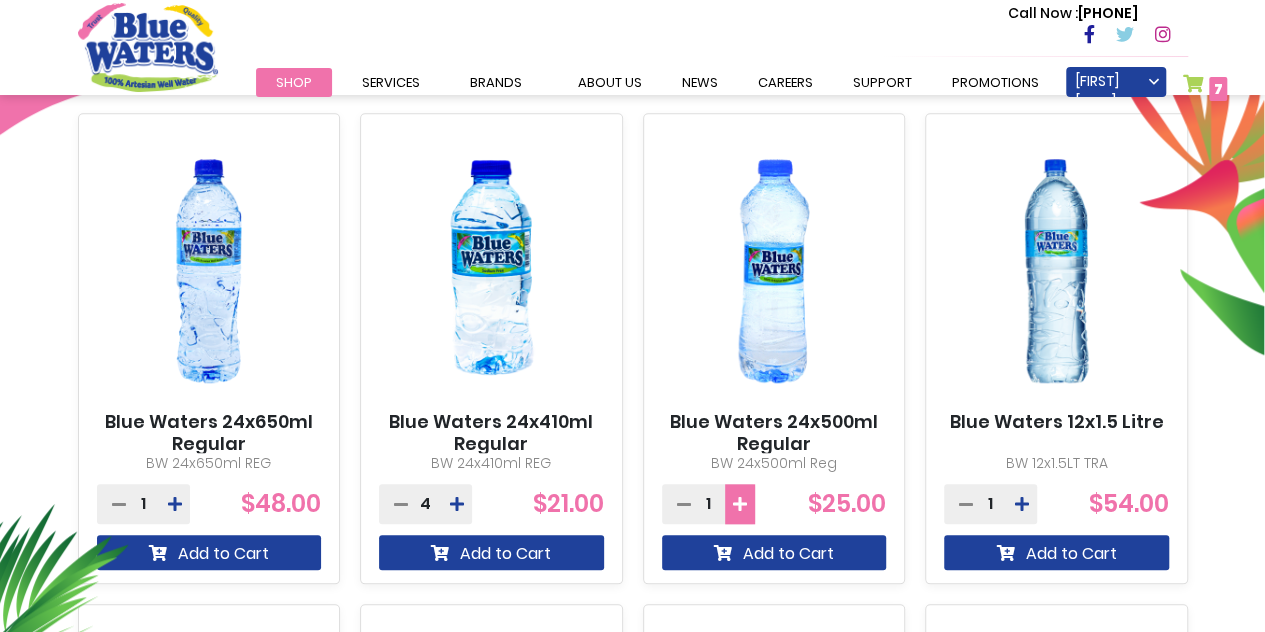 click at bounding box center [740, 504] 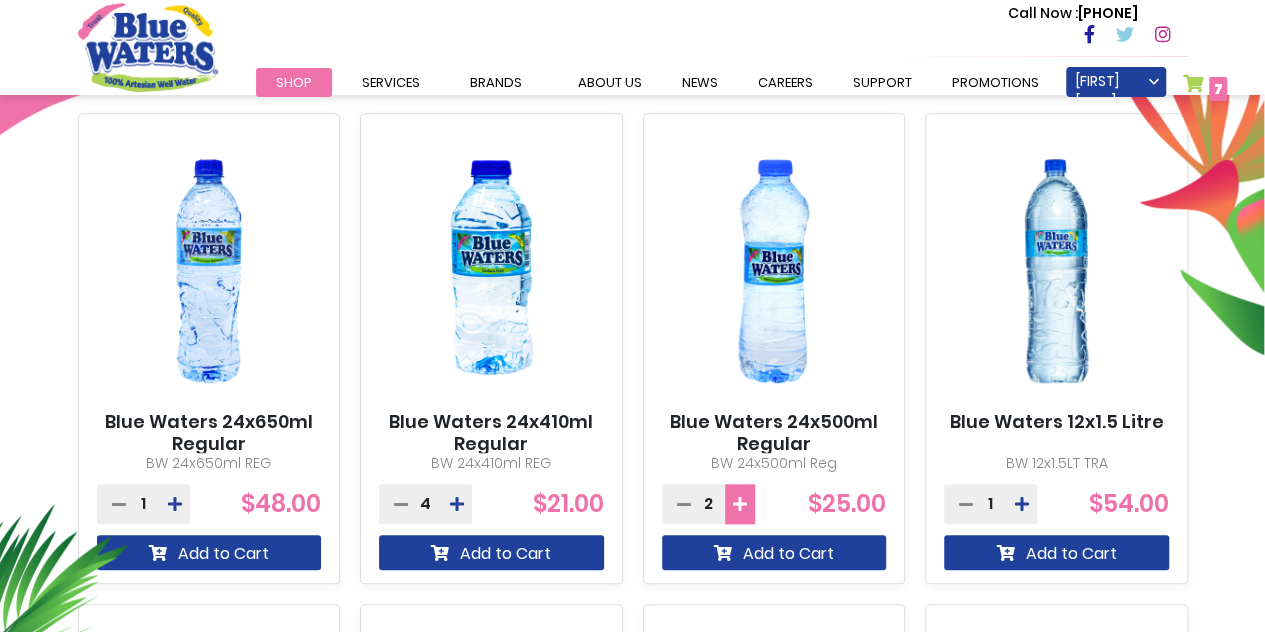 click at bounding box center [740, 504] 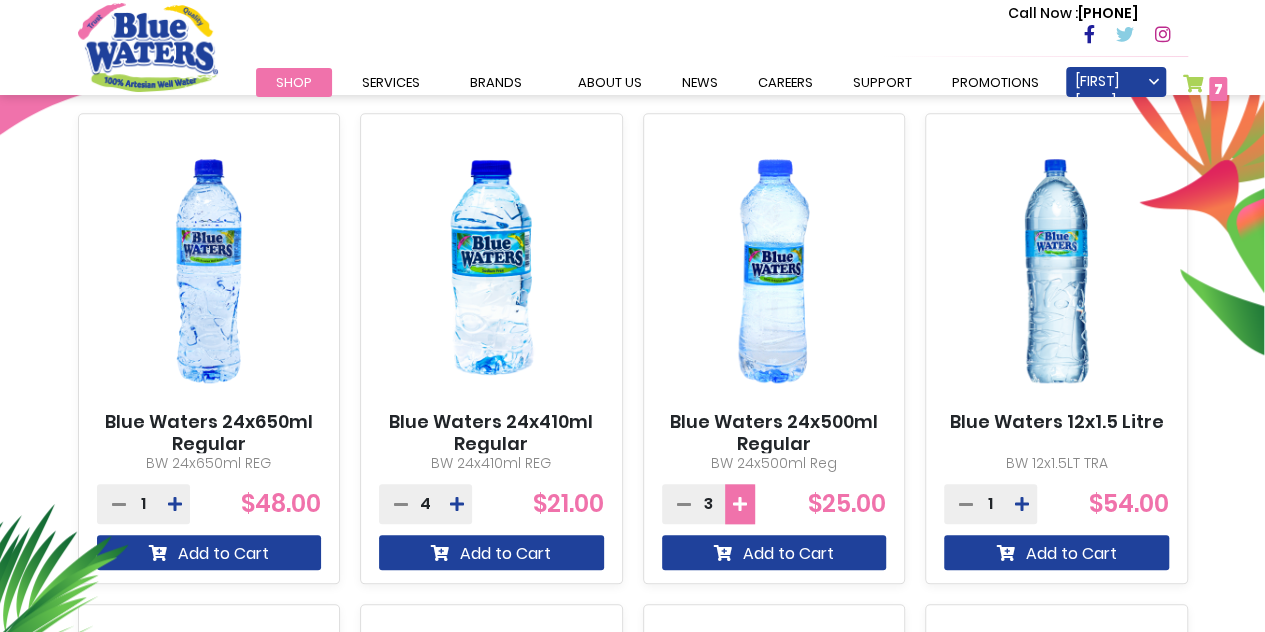 click at bounding box center [740, 504] 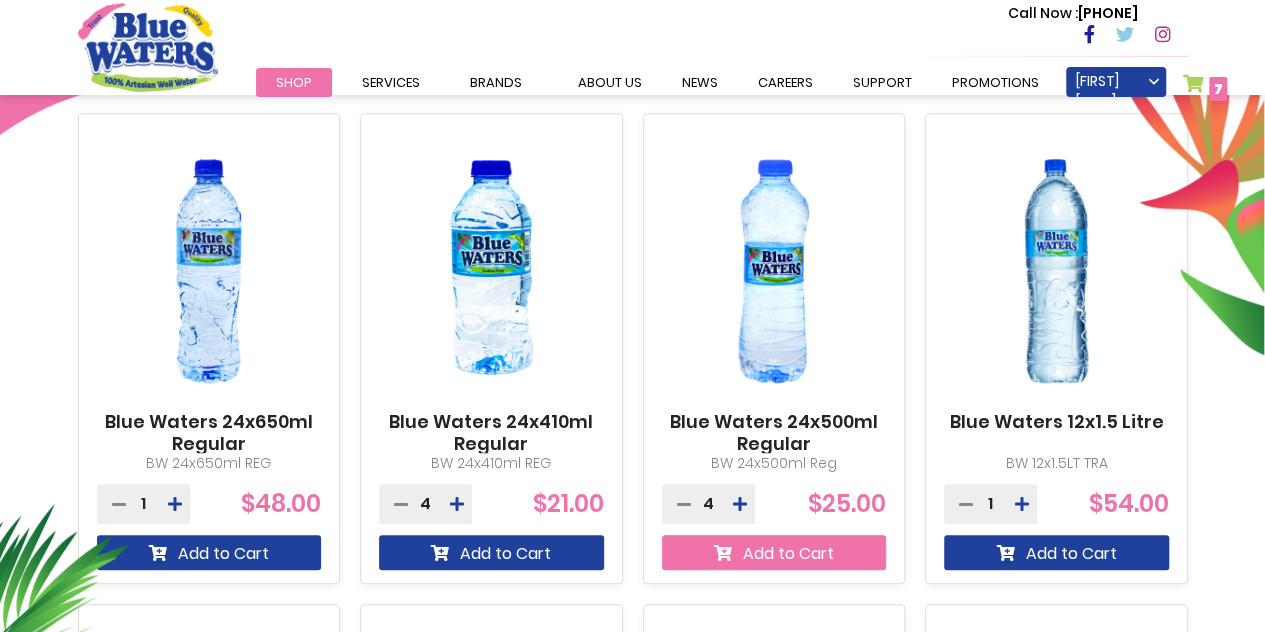 click on "Add to Cart" at bounding box center (774, 552) 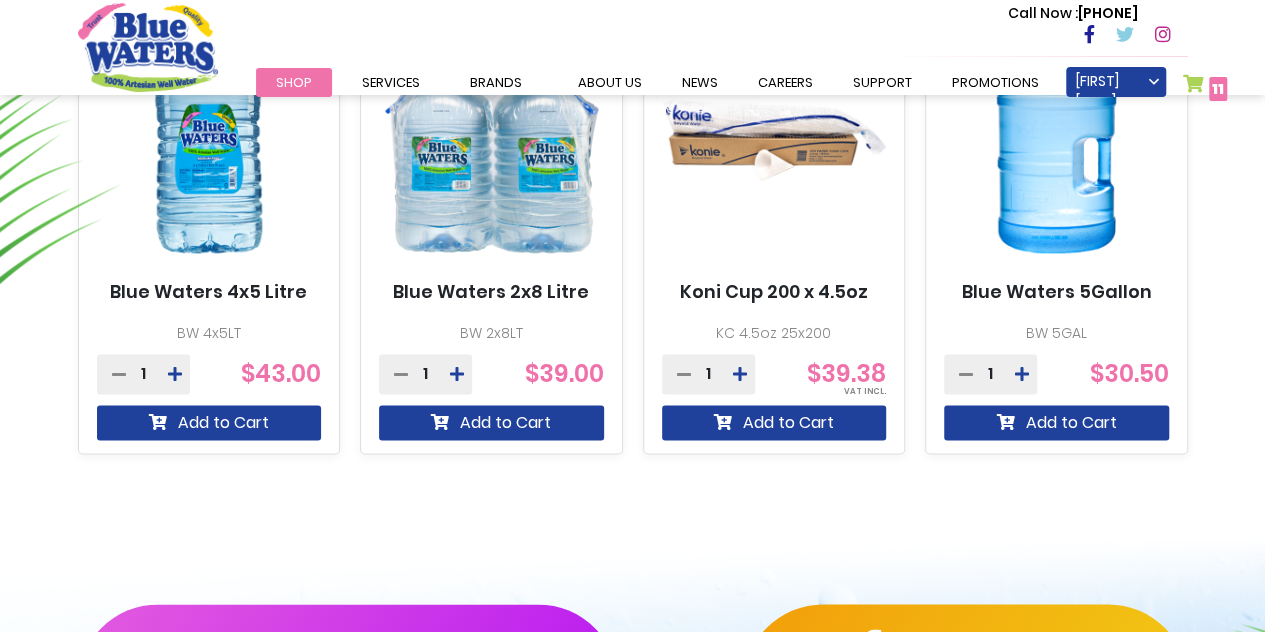 scroll, scrollTop: 1404, scrollLeft: 0, axis: vertical 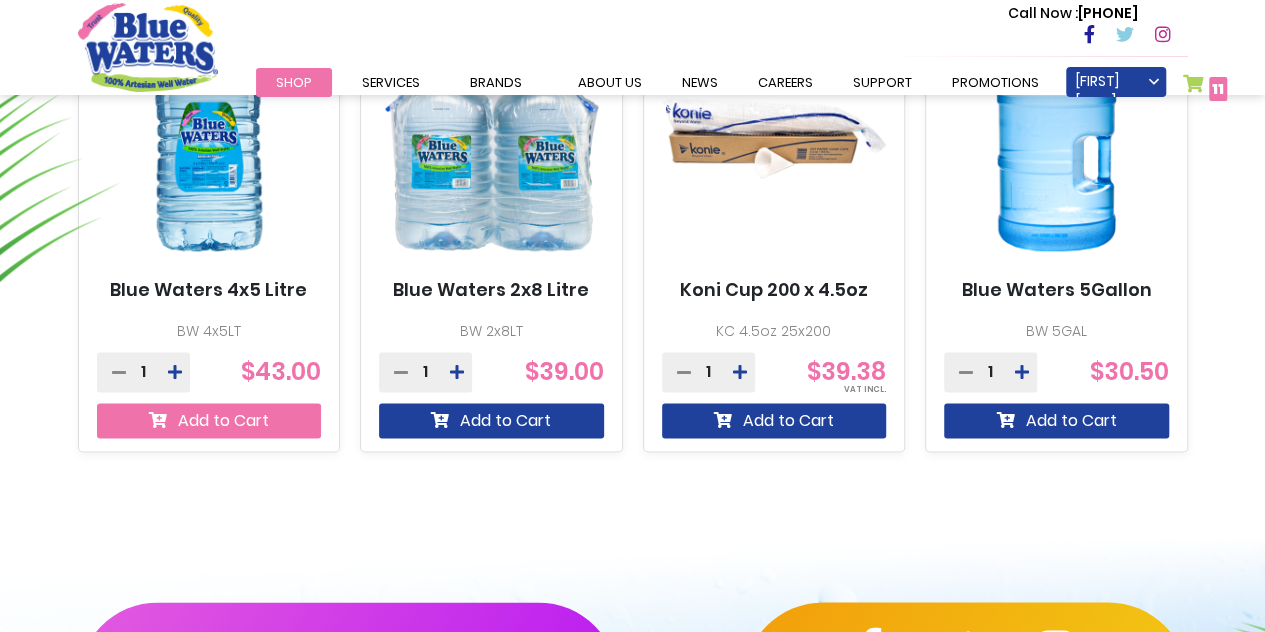 click on "Add to Cart" at bounding box center (209, 420) 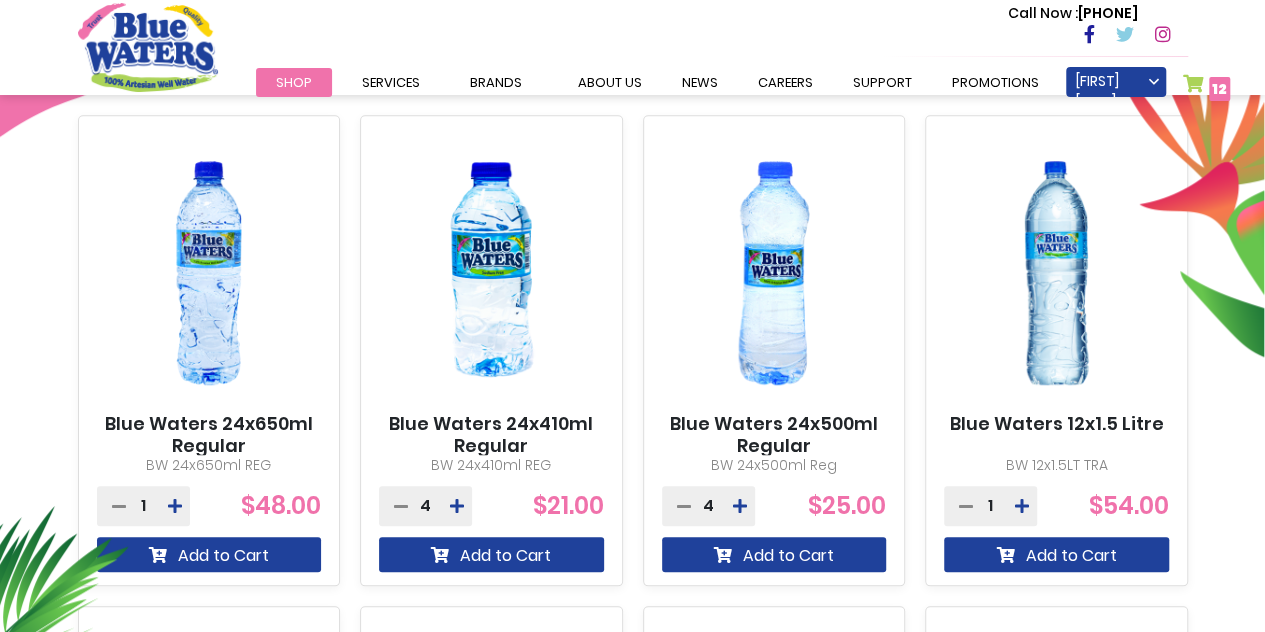 scroll, scrollTop: 748, scrollLeft: 0, axis: vertical 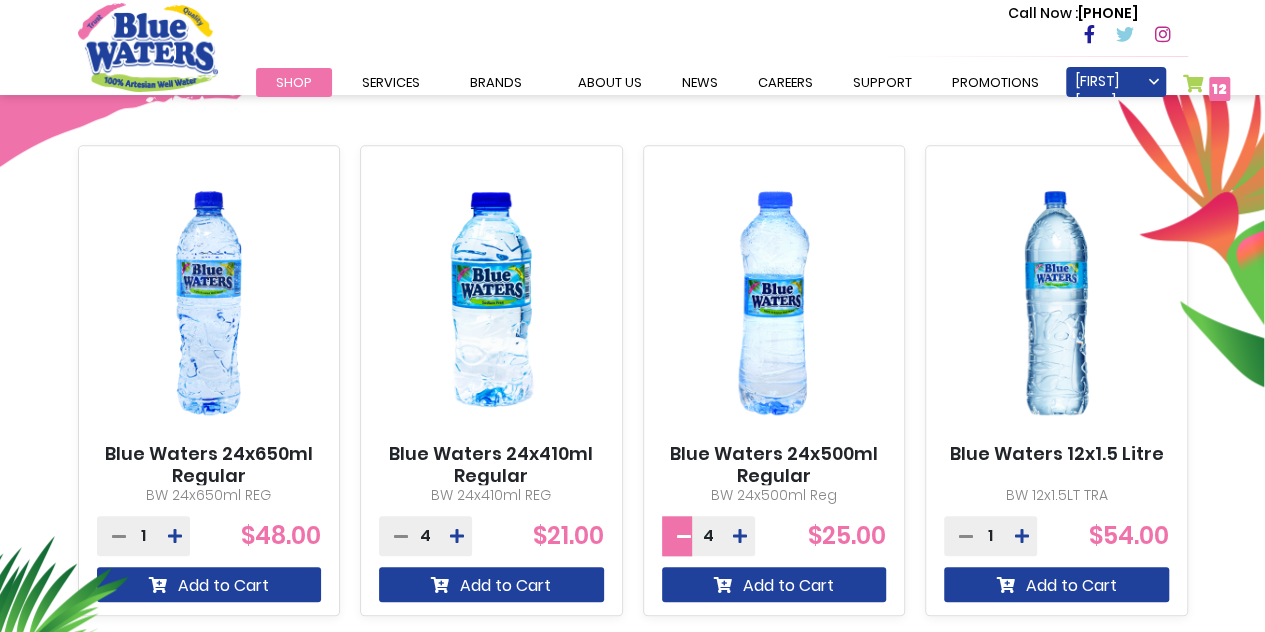 click at bounding box center [684, 536] 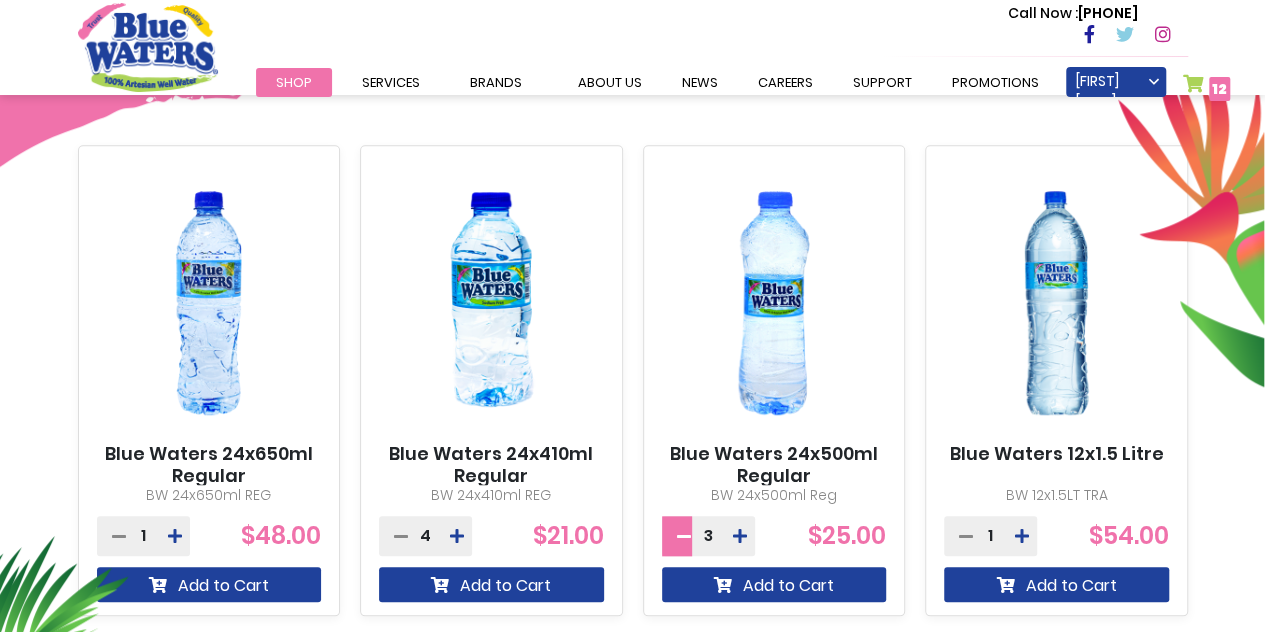 click at bounding box center [684, 536] 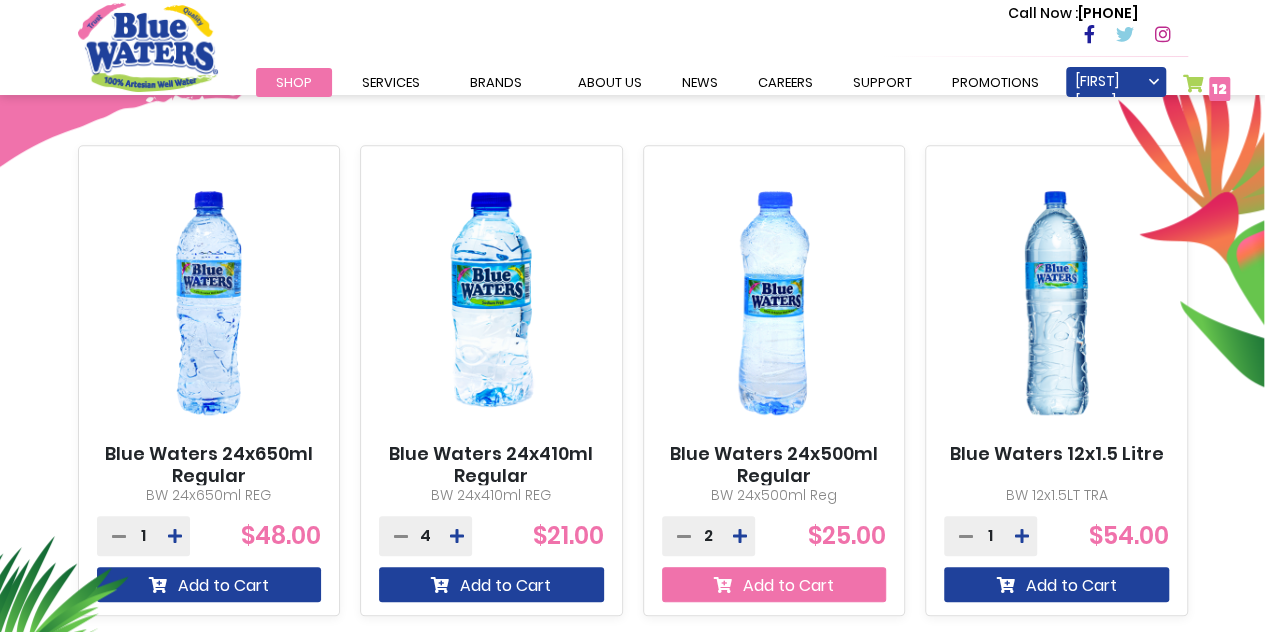 click at bounding box center (723, 585) 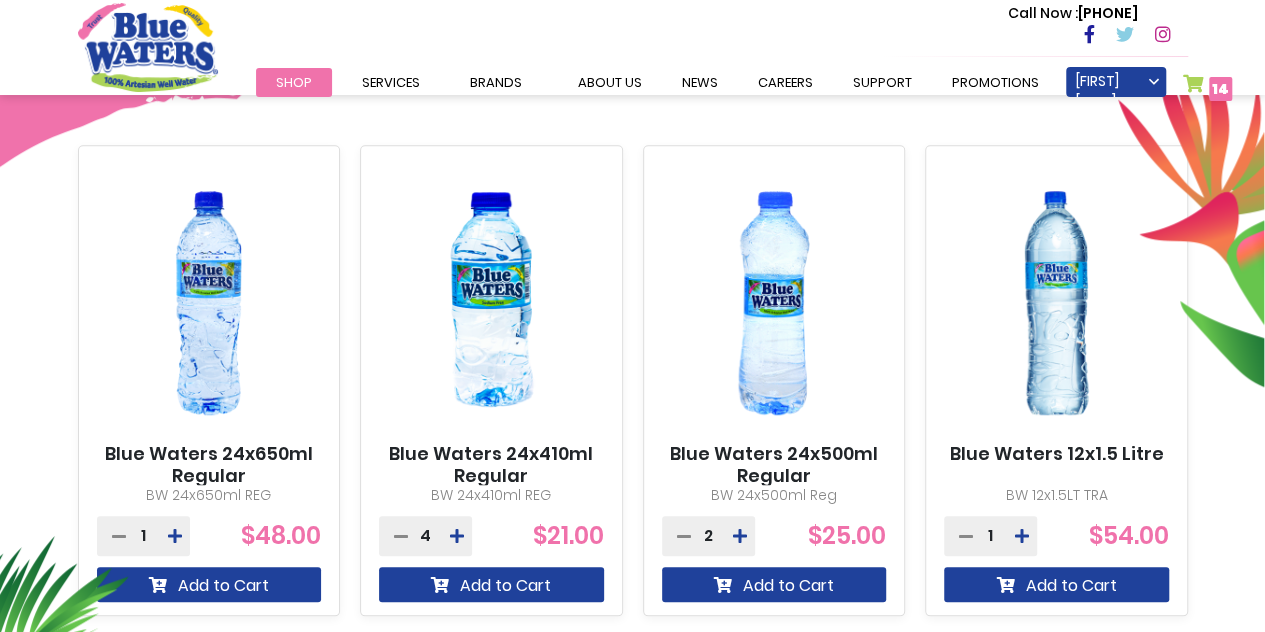 click on "My Cart
14
14
items" at bounding box center (1208, 88) 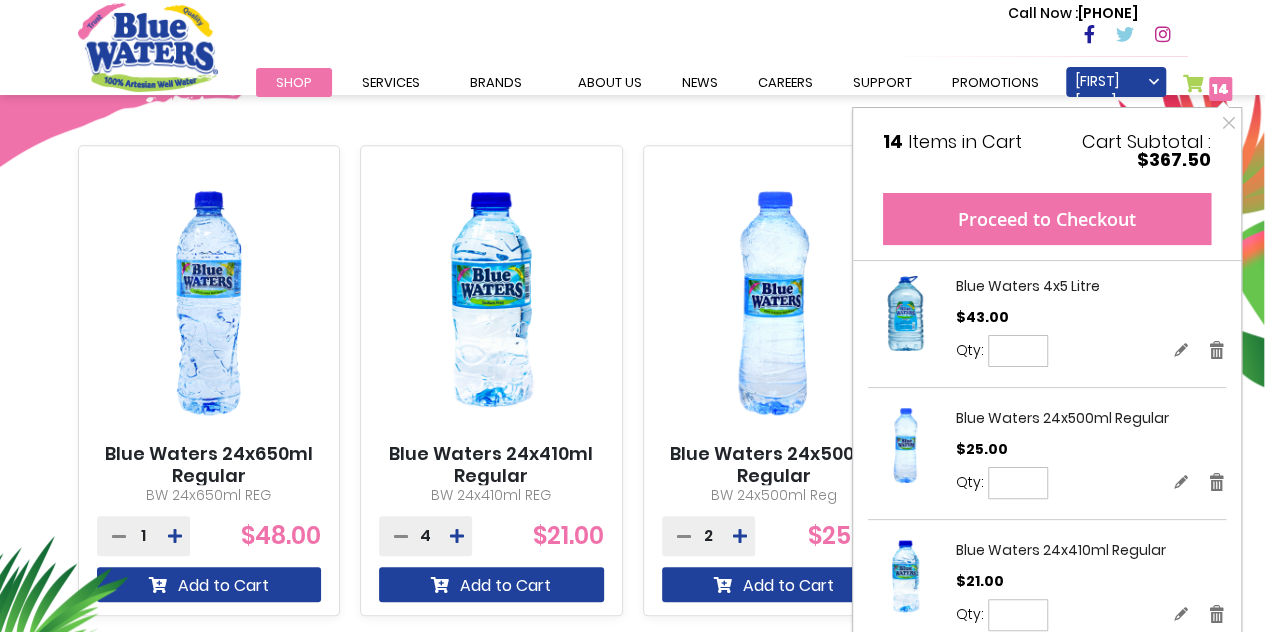 click on "Proceed to Checkout" at bounding box center [1047, 219] 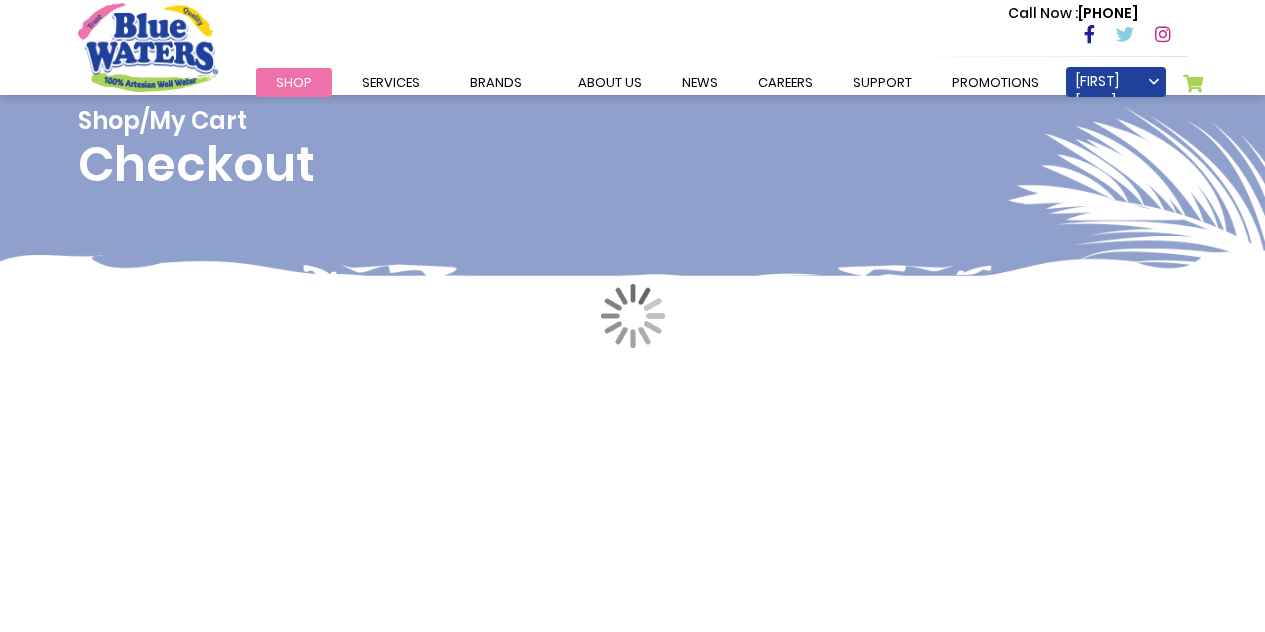 scroll, scrollTop: 0, scrollLeft: 0, axis: both 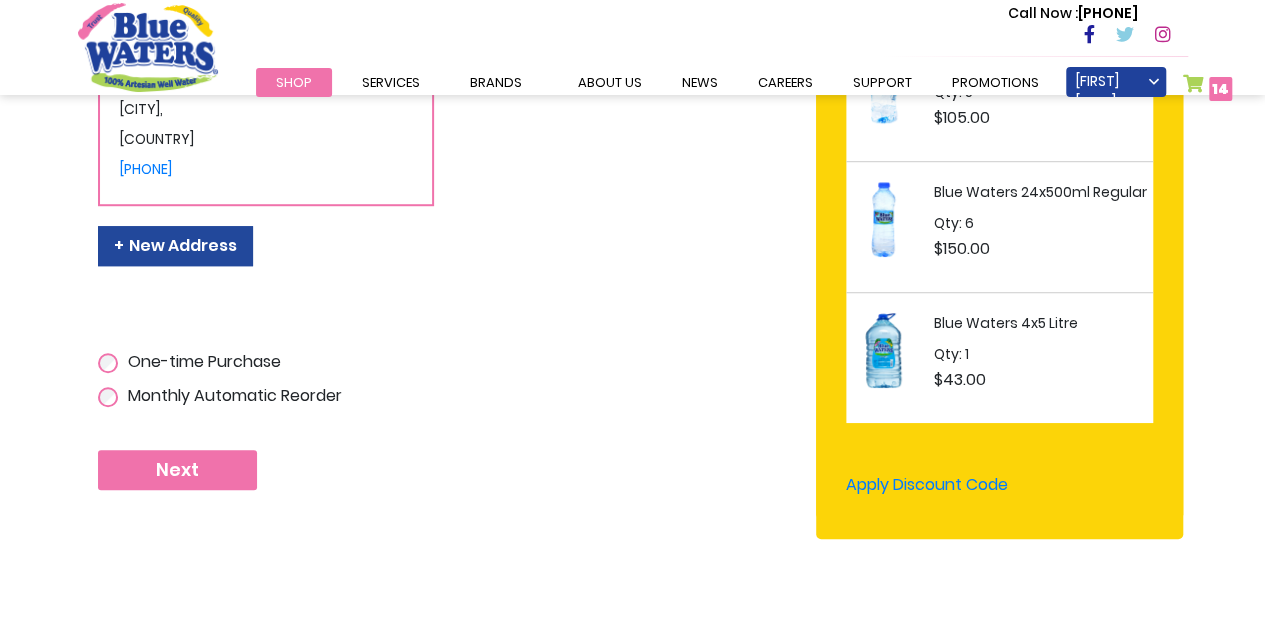 click on "Next" at bounding box center (177, 470) 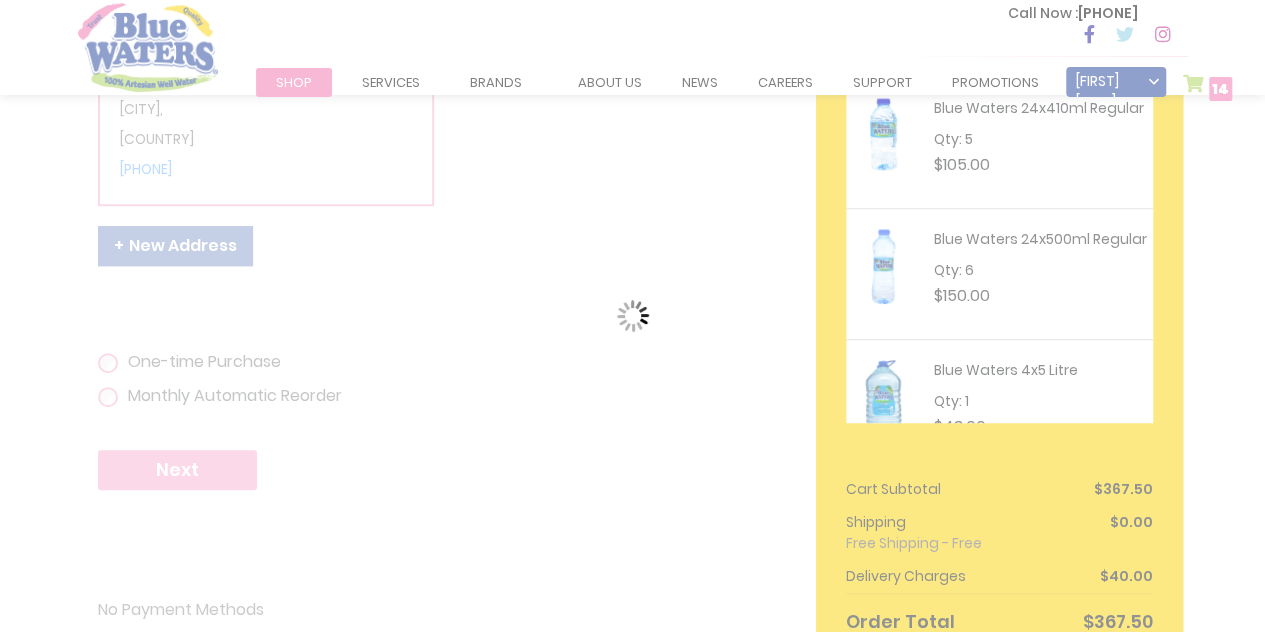 scroll, scrollTop: 0, scrollLeft: 0, axis: both 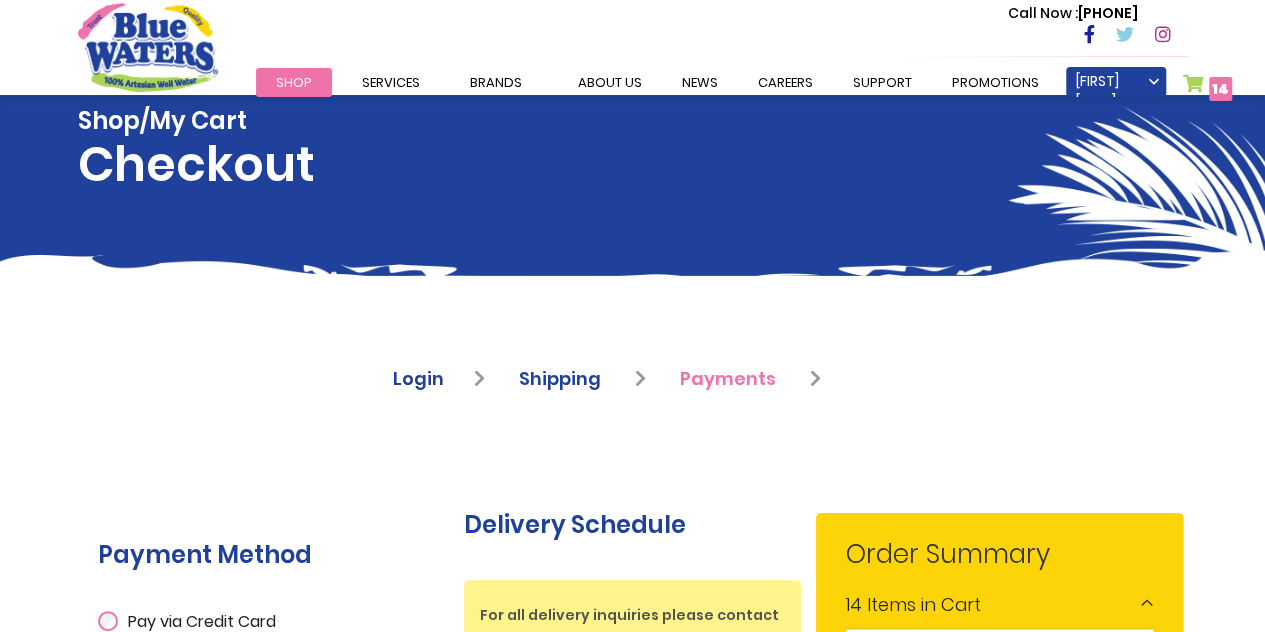 click on "**********" at bounding box center [266, 572] 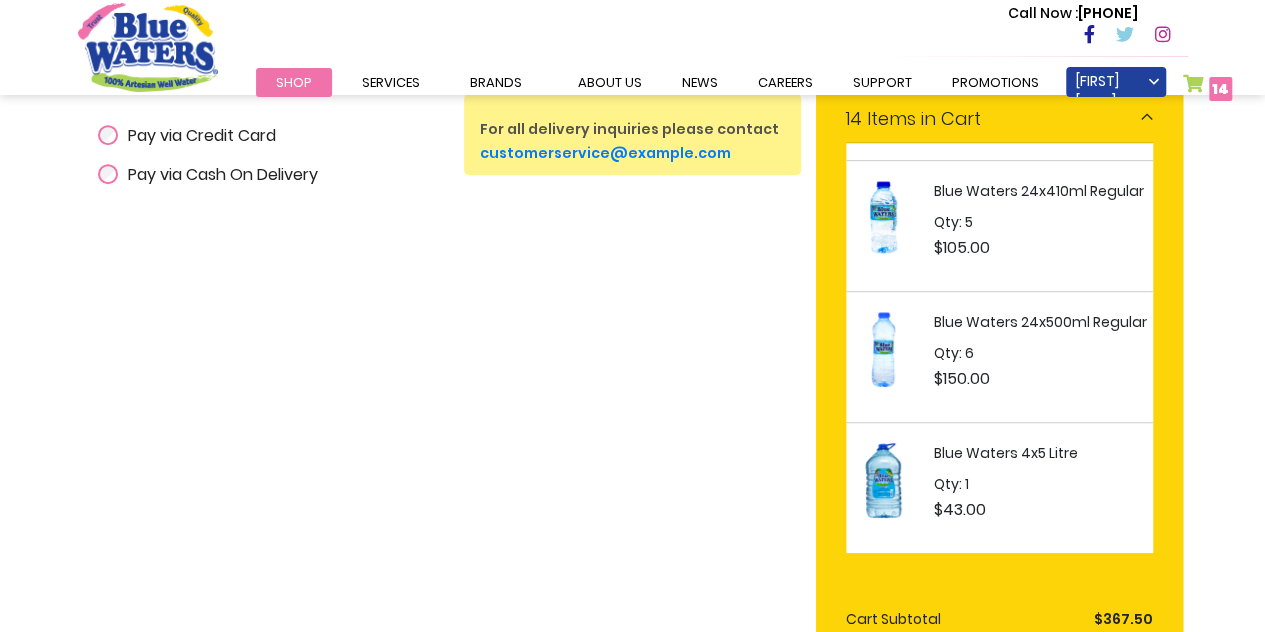 scroll, scrollTop: 487, scrollLeft: 0, axis: vertical 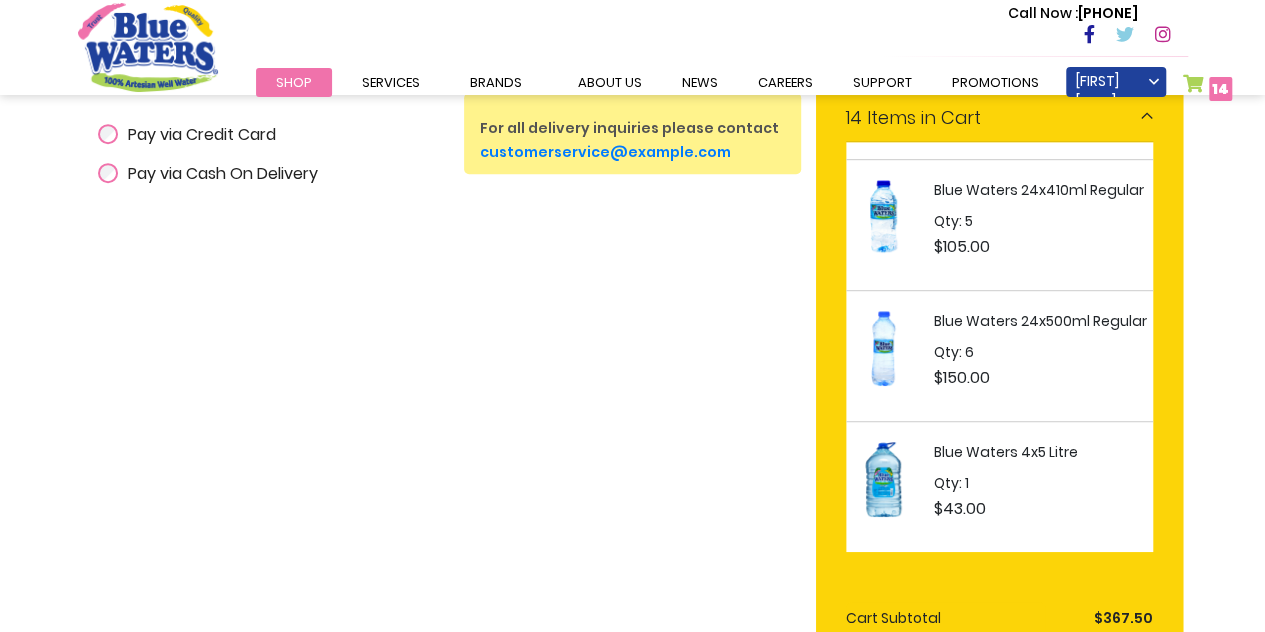 click on "Pay via Cash On Delivery" at bounding box center [266, 171] 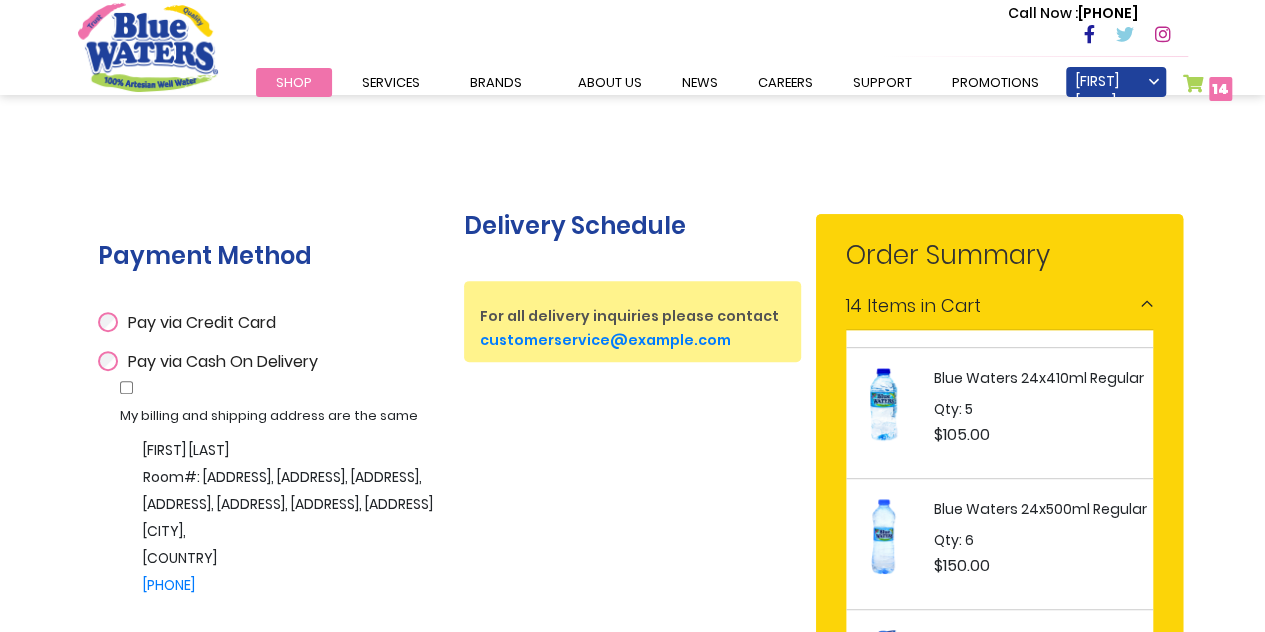 scroll, scrollTop: 166, scrollLeft: 0, axis: vertical 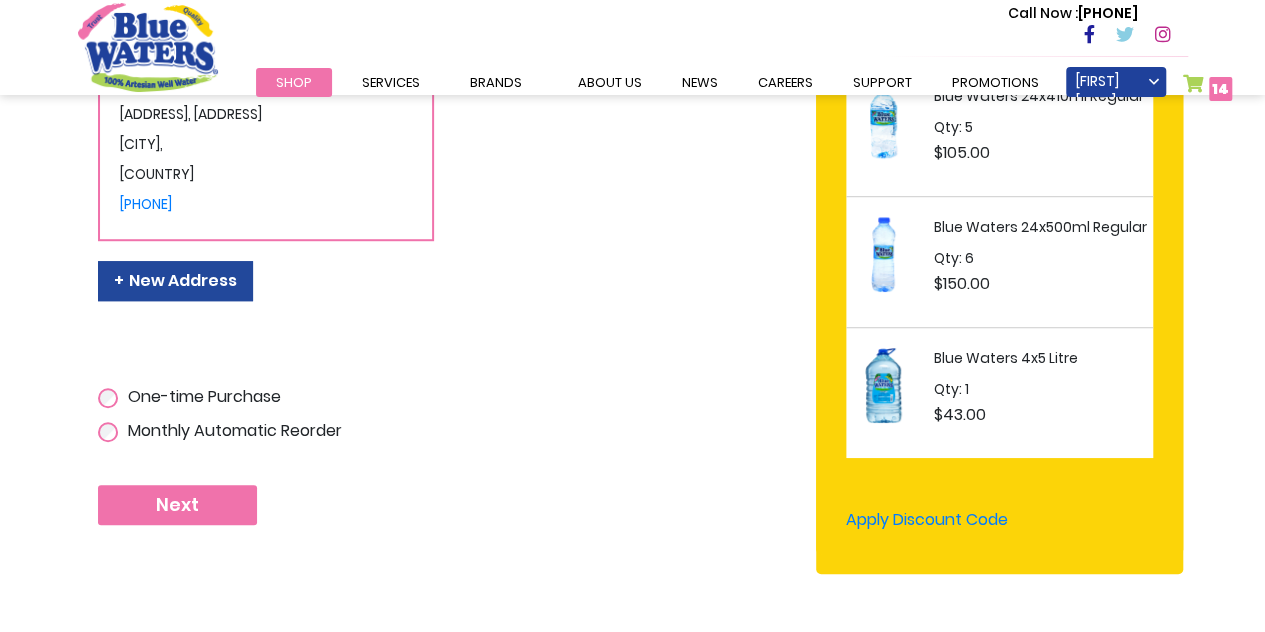 click on "Next" at bounding box center [177, 505] 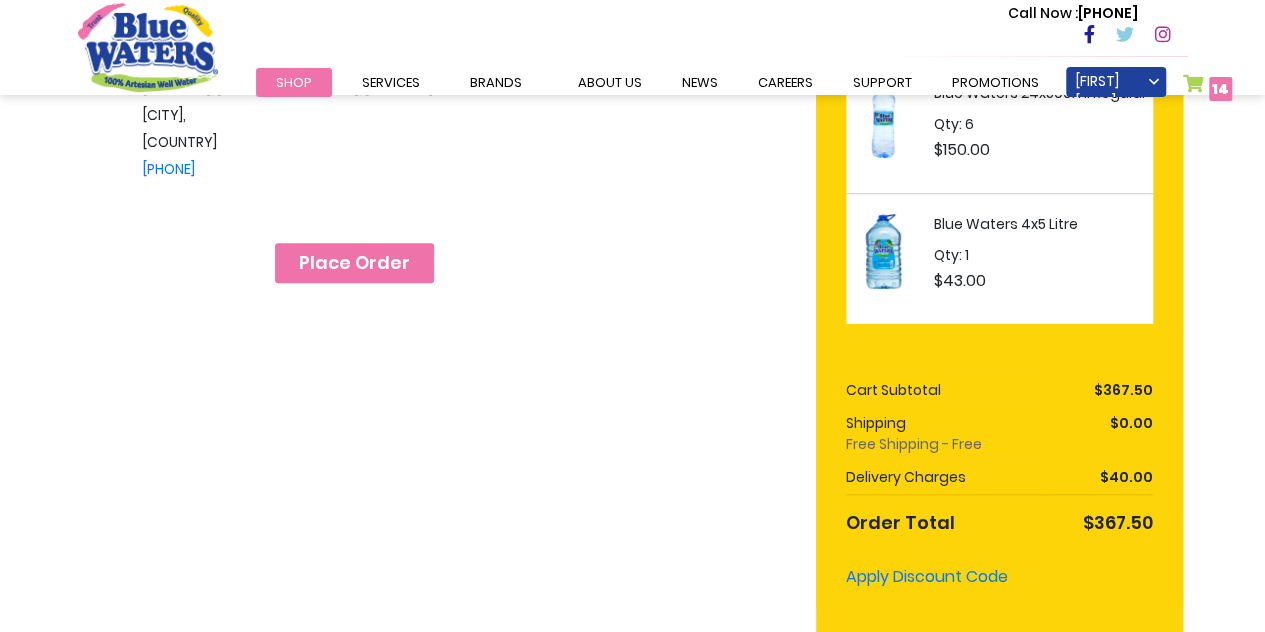 scroll, scrollTop: 775, scrollLeft: 0, axis: vertical 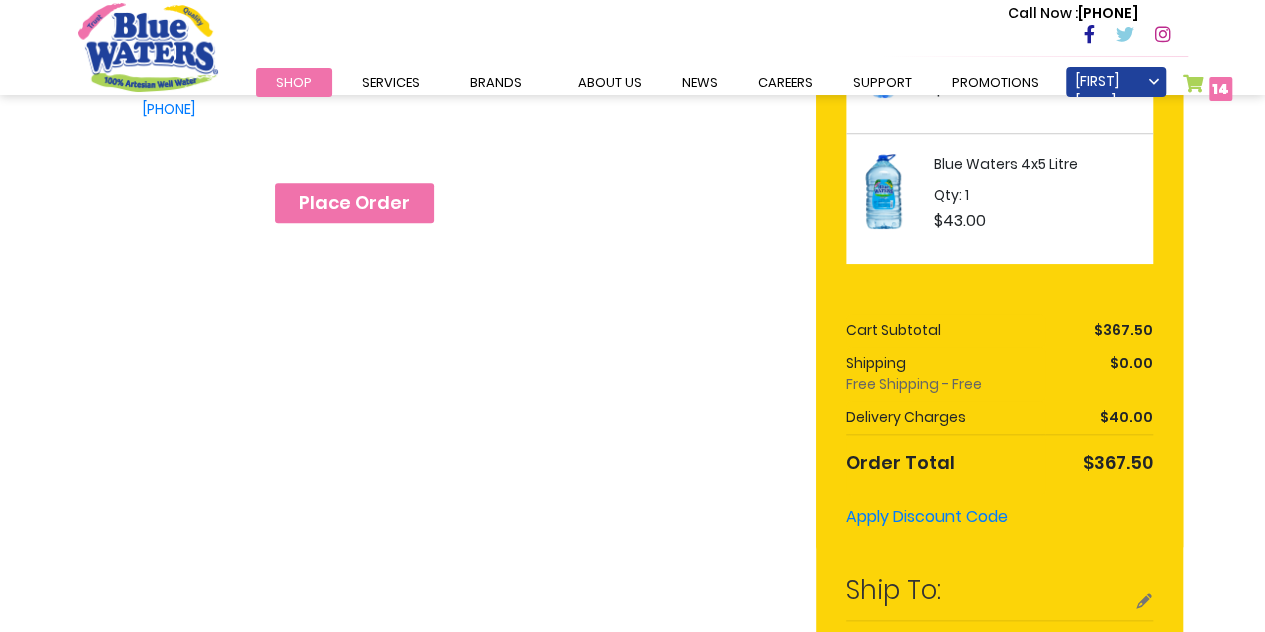 click on "Place Order" at bounding box center [354, 203] 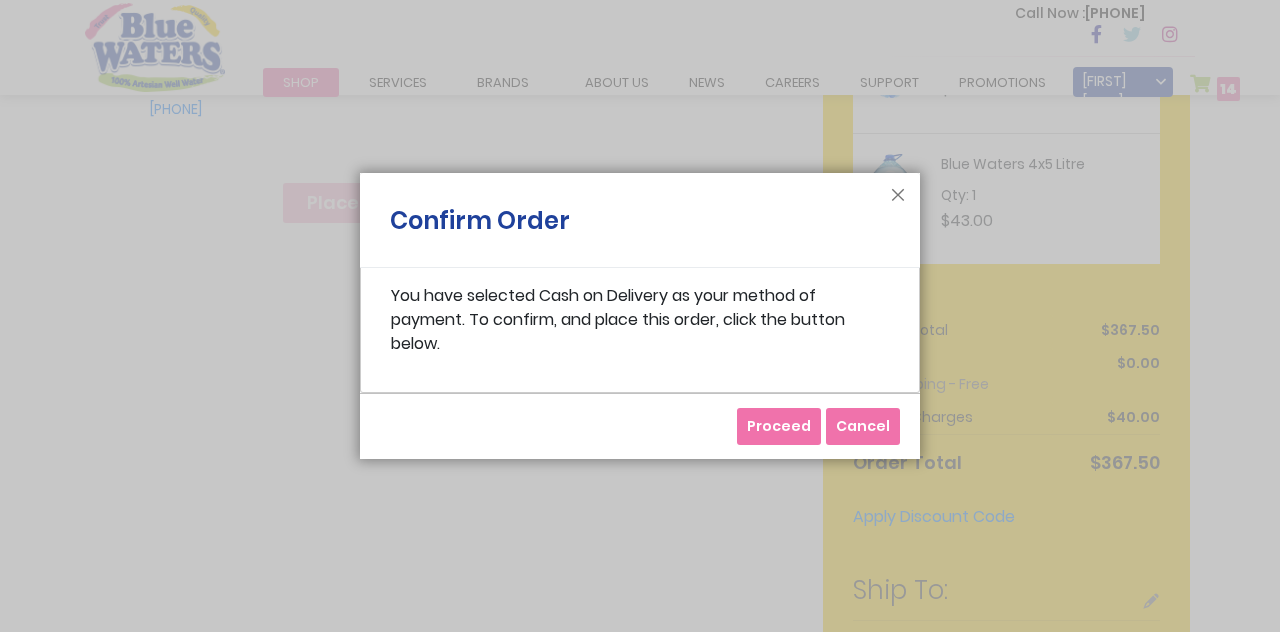 click on "Proceed" at bounding box center (779, 426) 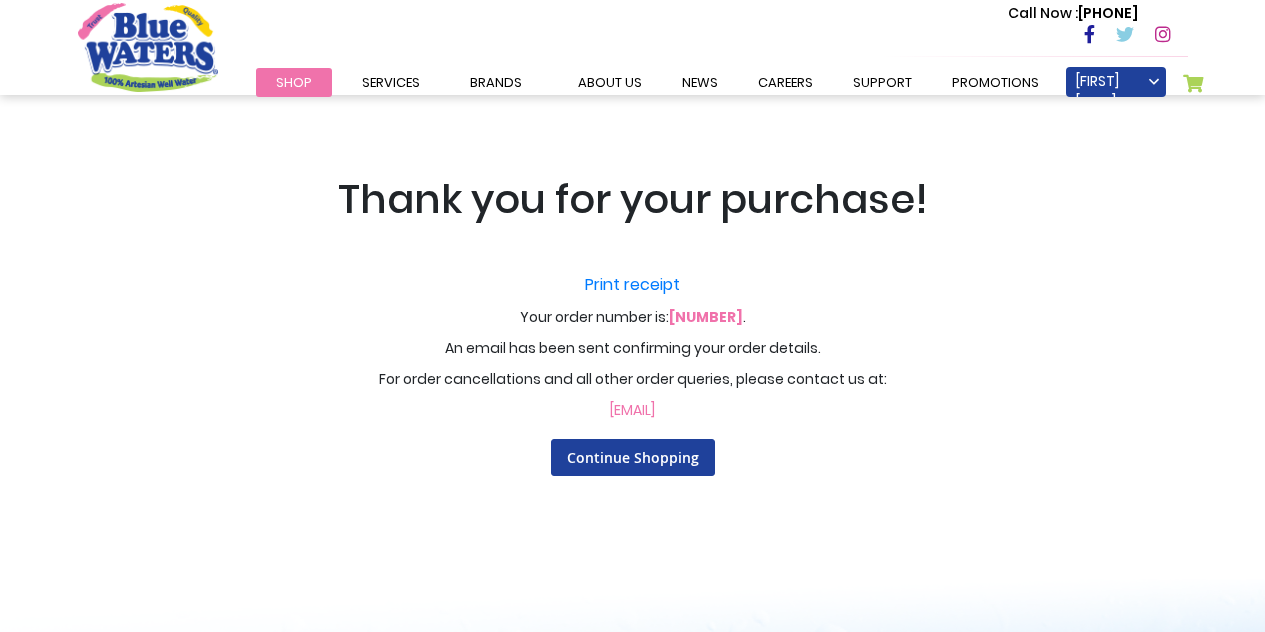 scroll, scrollTop: 0, scrollLeft: 0, axis: both 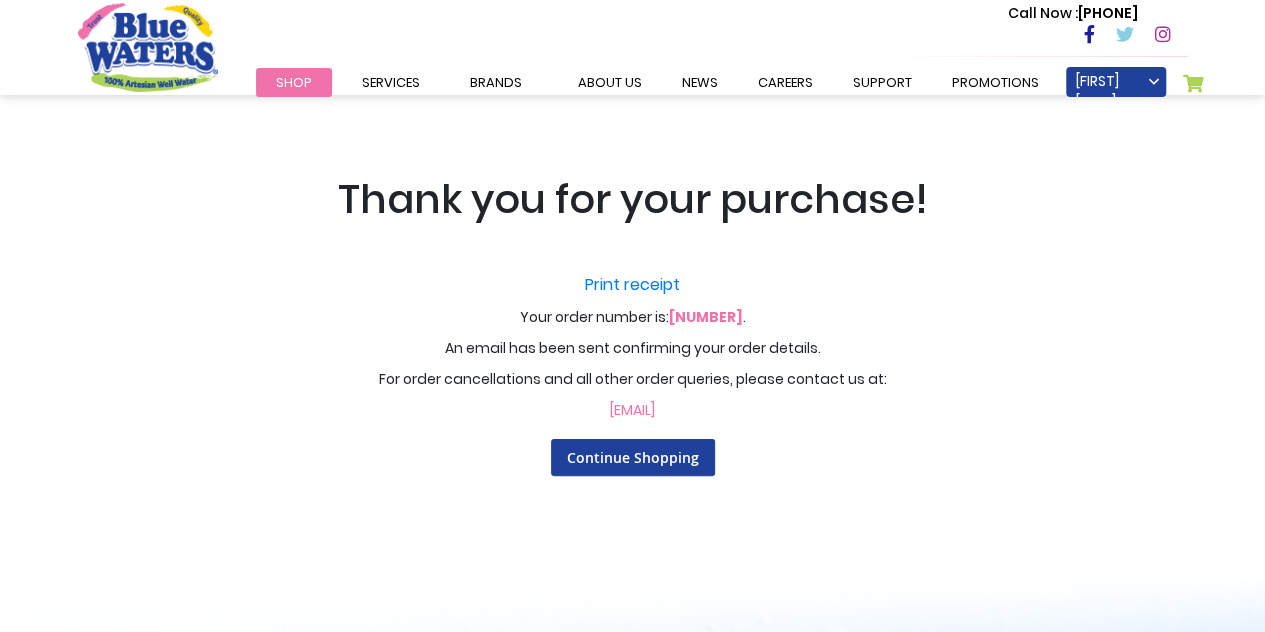 click on "Your order number is:  416222017 ." at bounding box center [632, 295] 